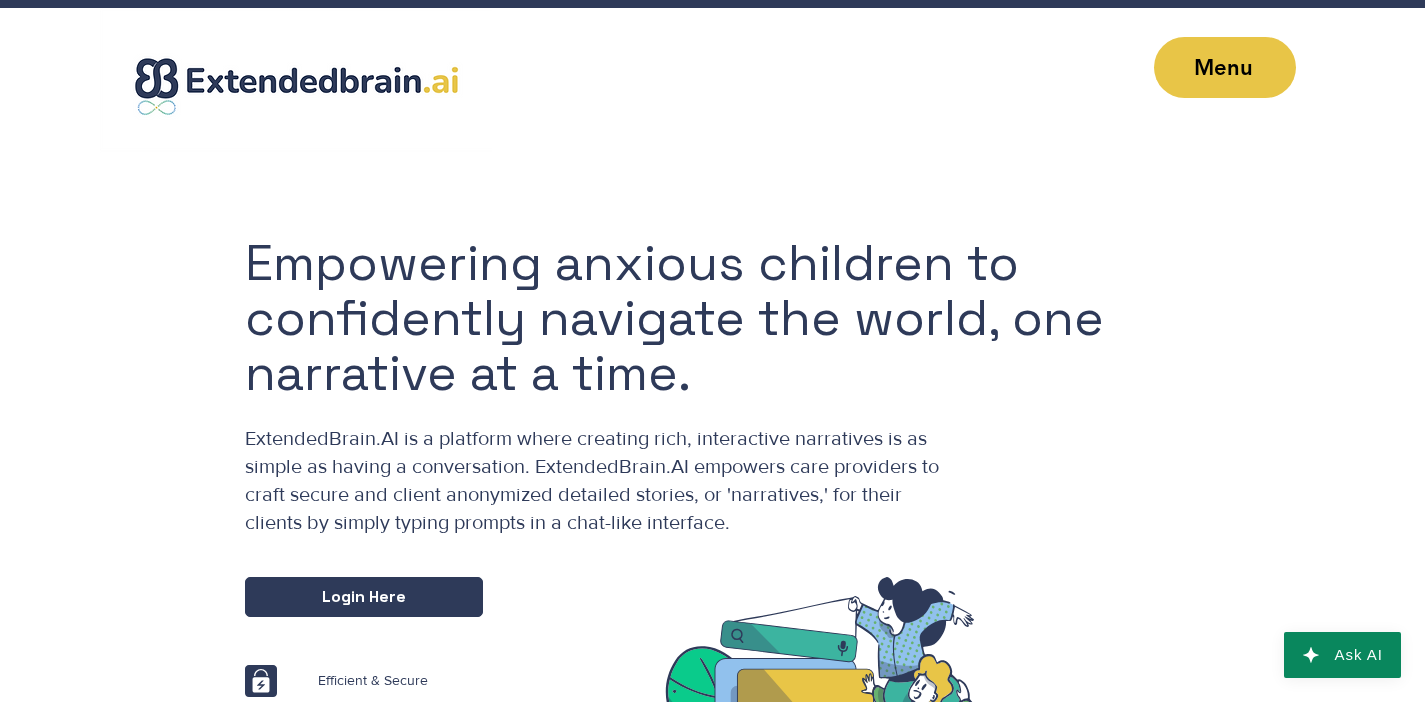 scroll, scrollTop: 0, scrollLeft: 0, axis: both 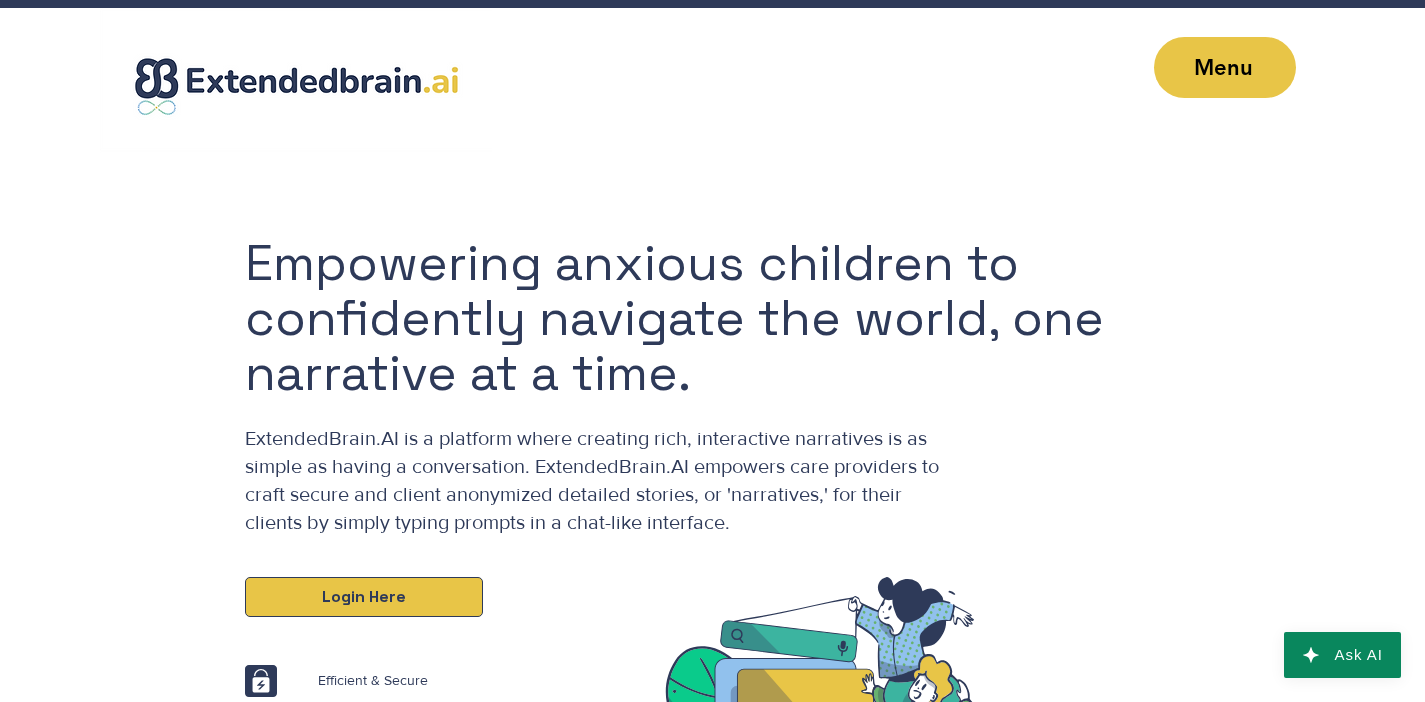 click on "Login Here" at bounding box center (364, 597) 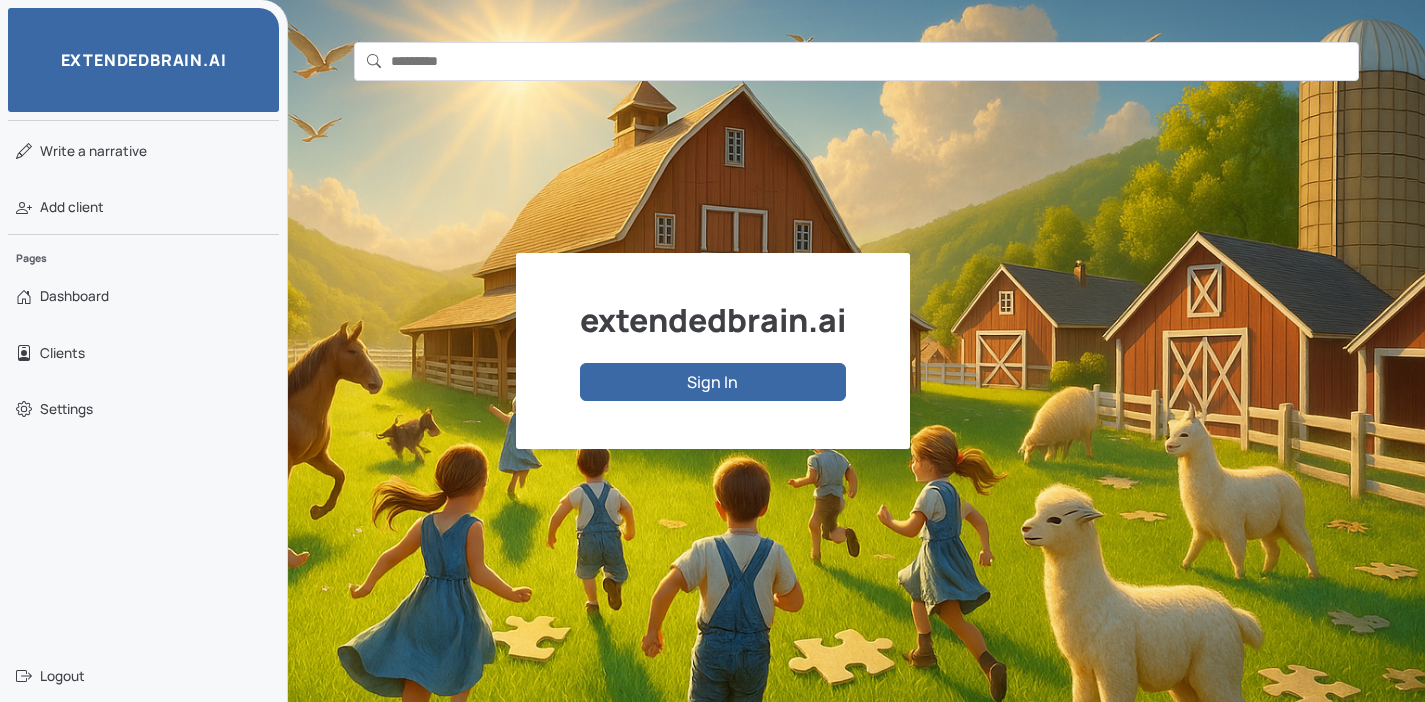 scroll, scrollTop: 0, scrollLeft: 0, axis: both 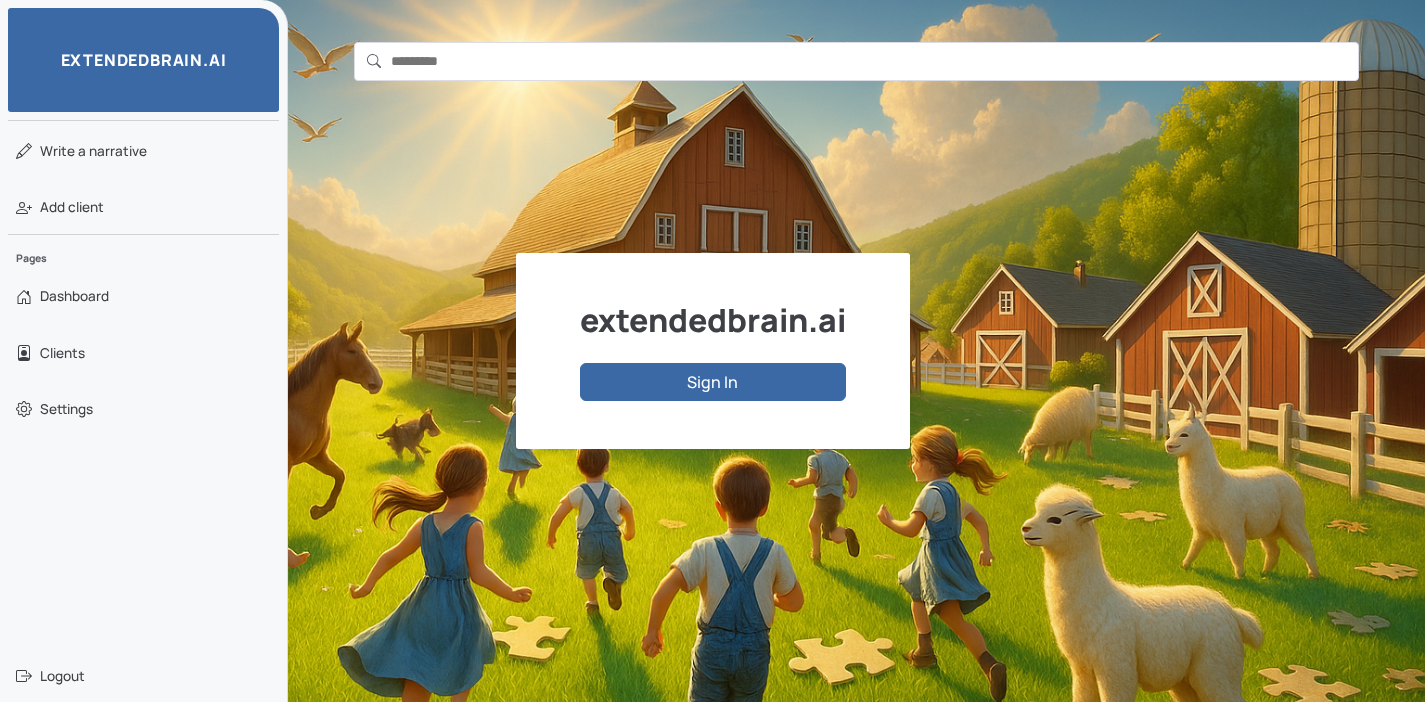 click on "Sign In" at bounding box center [713, 382] 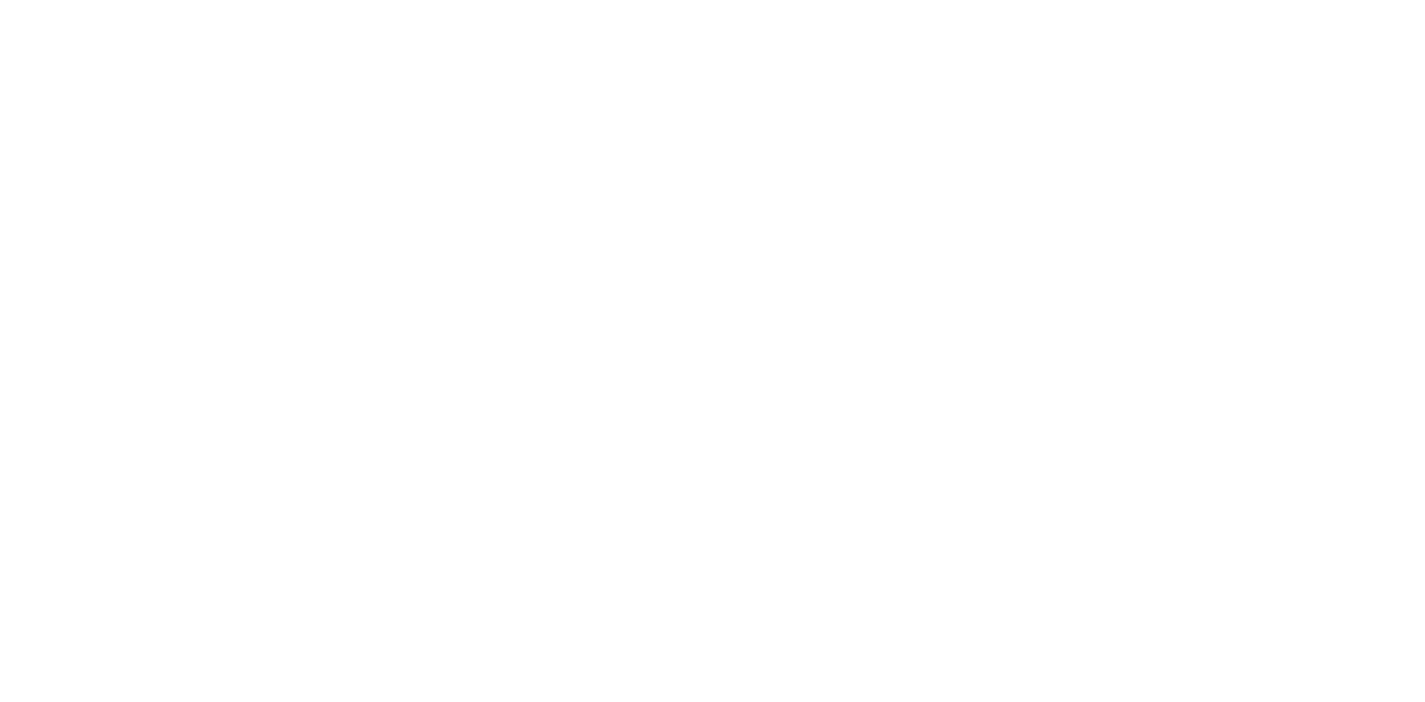 scroll, scrollTop: 0, scrollLeft: 0, axis: both 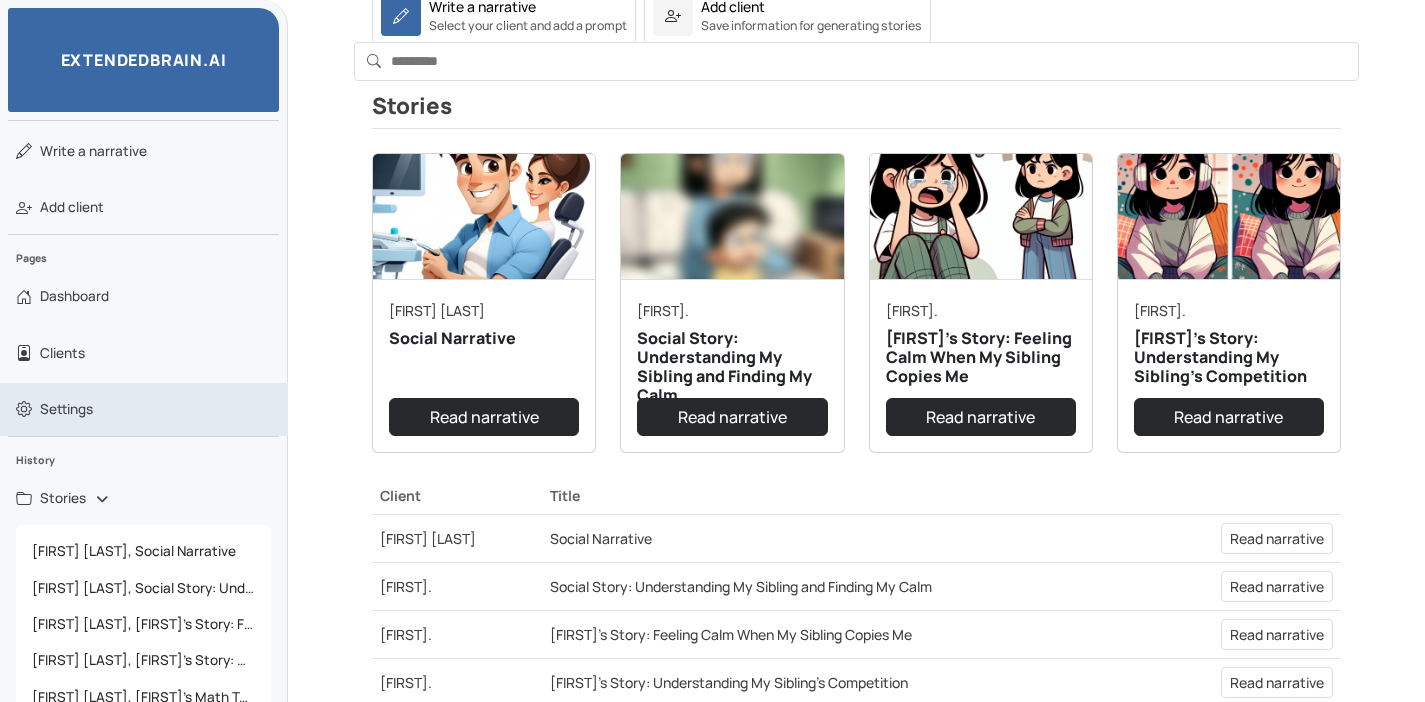 click on "Settings" at bounding box center [66, 409] 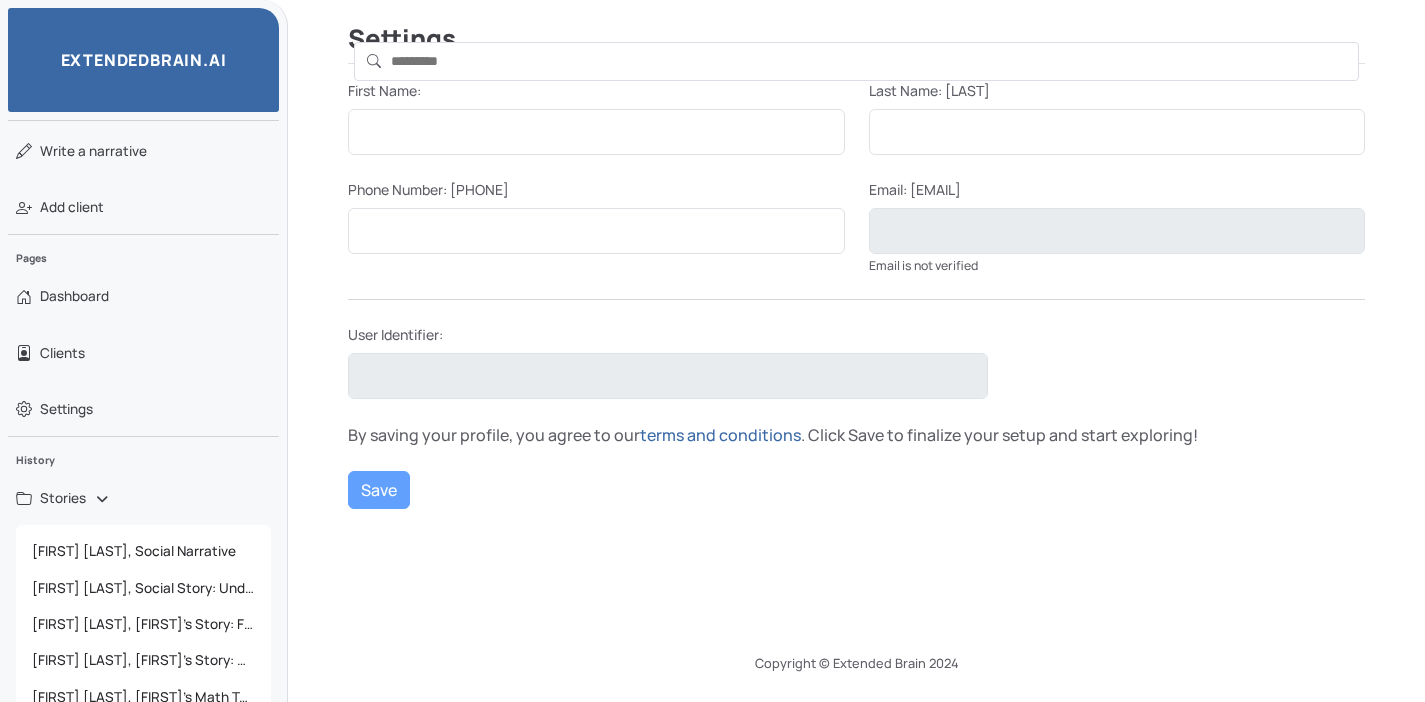 scroll, scrollTop: 205, scrollLeft: 0, axis: vertical 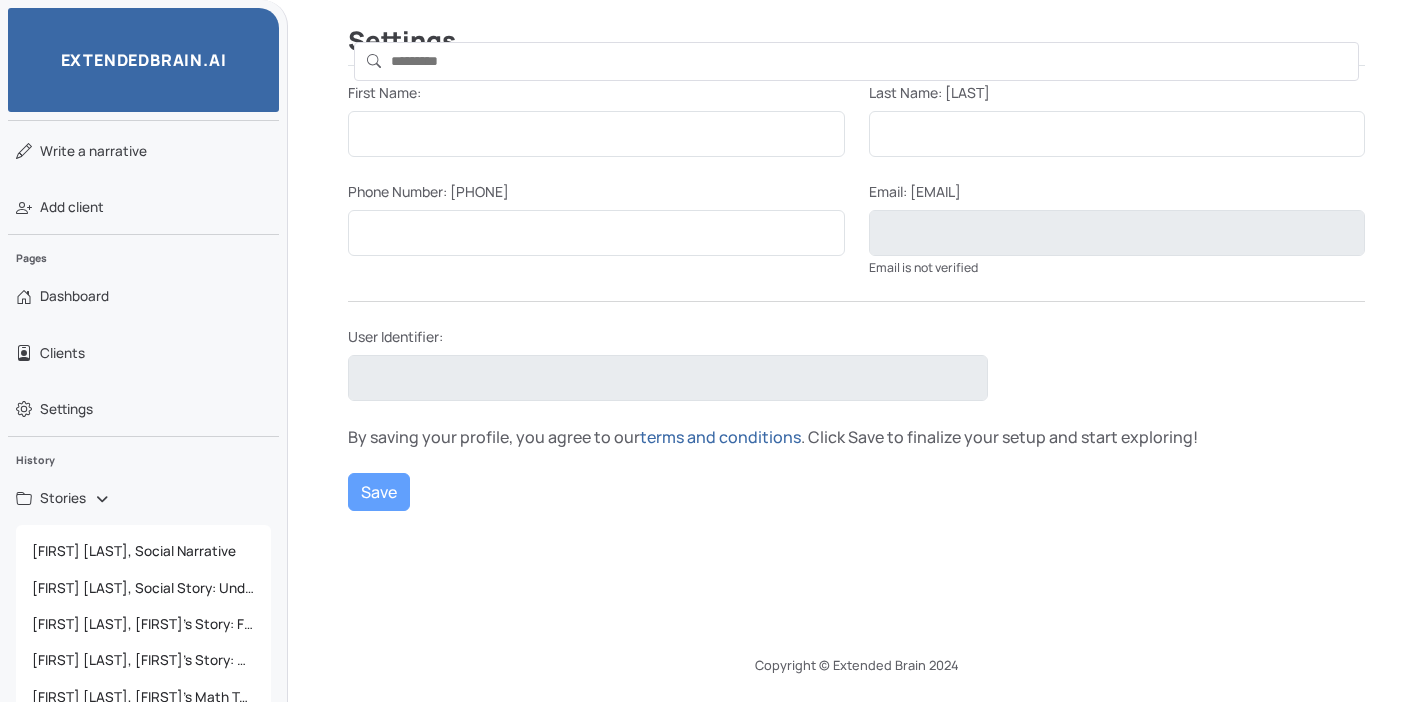 type on "******" 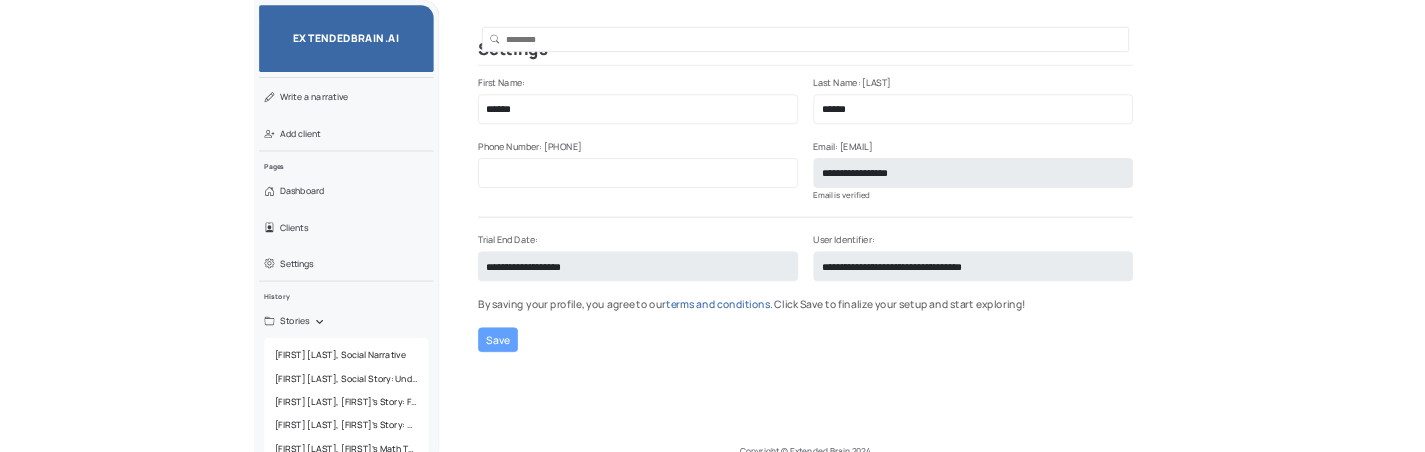scroll, scrollTop: 0, scrollLeft: 0, axis: both 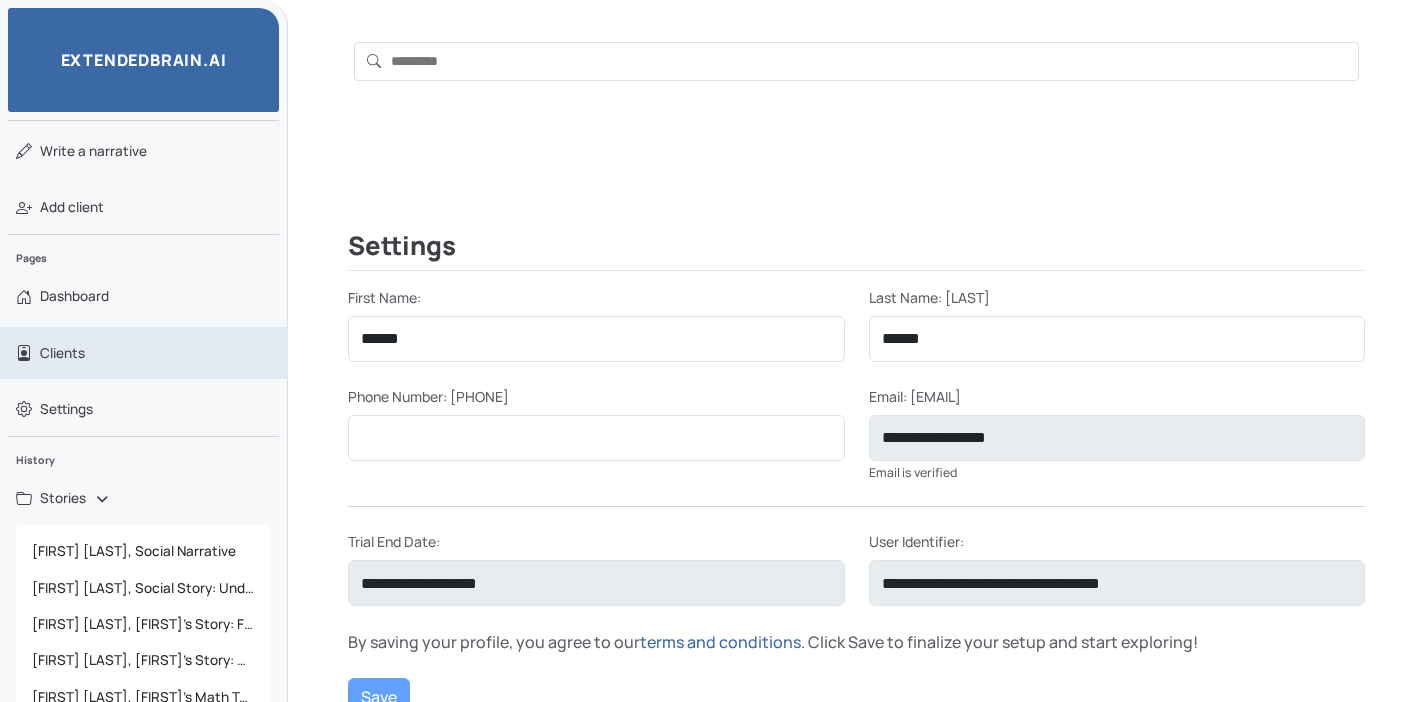 click on "Clients" at bounding box center (62, 353) 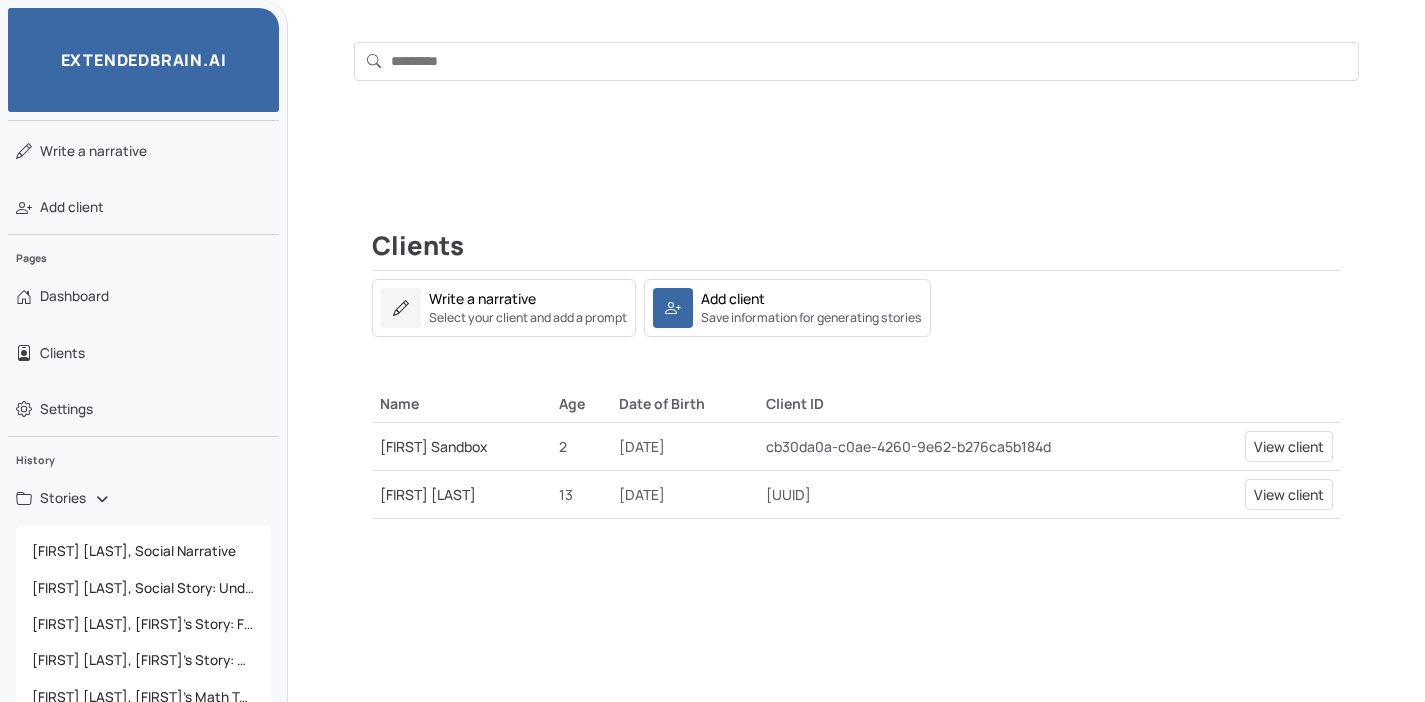 click on "cb30da0a-c0ae-4260-9e62-b276ca5b184d" at bounding box center [974, 446] 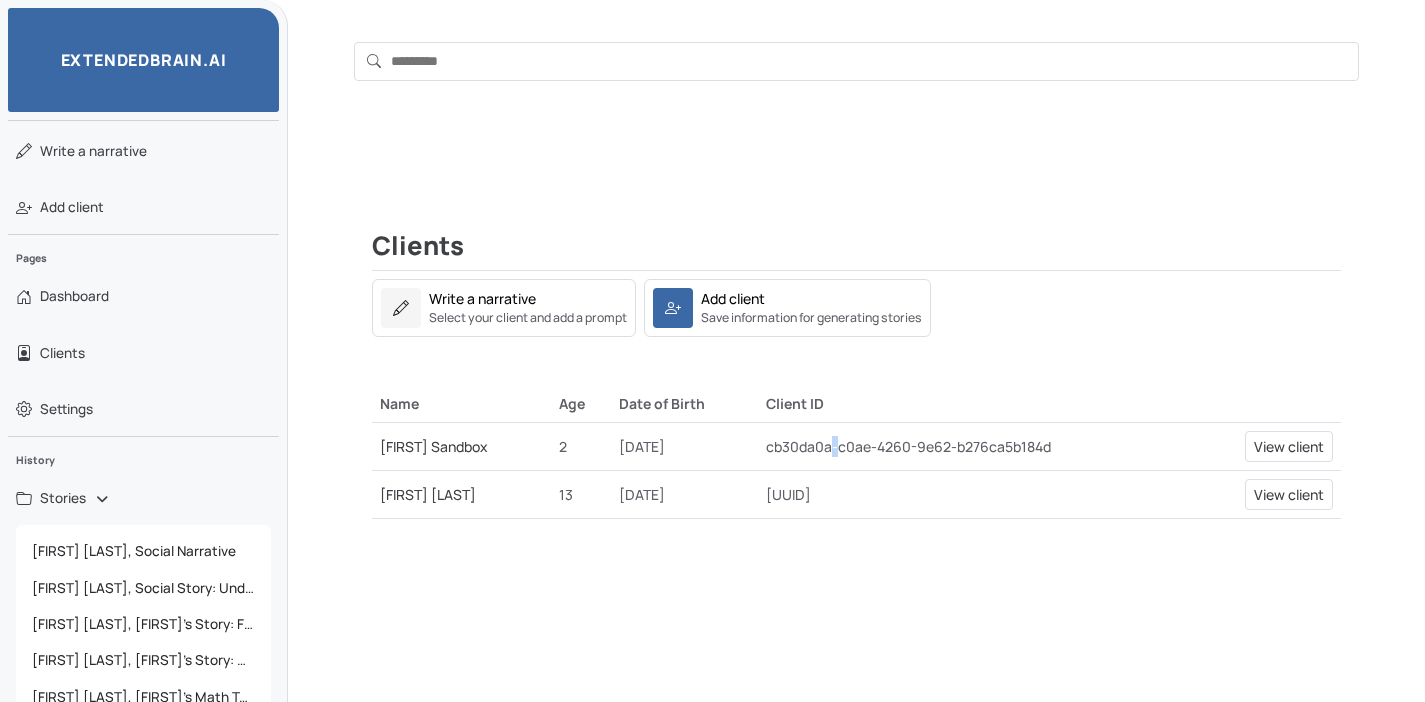 click on "cb30da0a-c0ae-4260-9e62-b276ca5b184d" at bounding box center [974, 446] 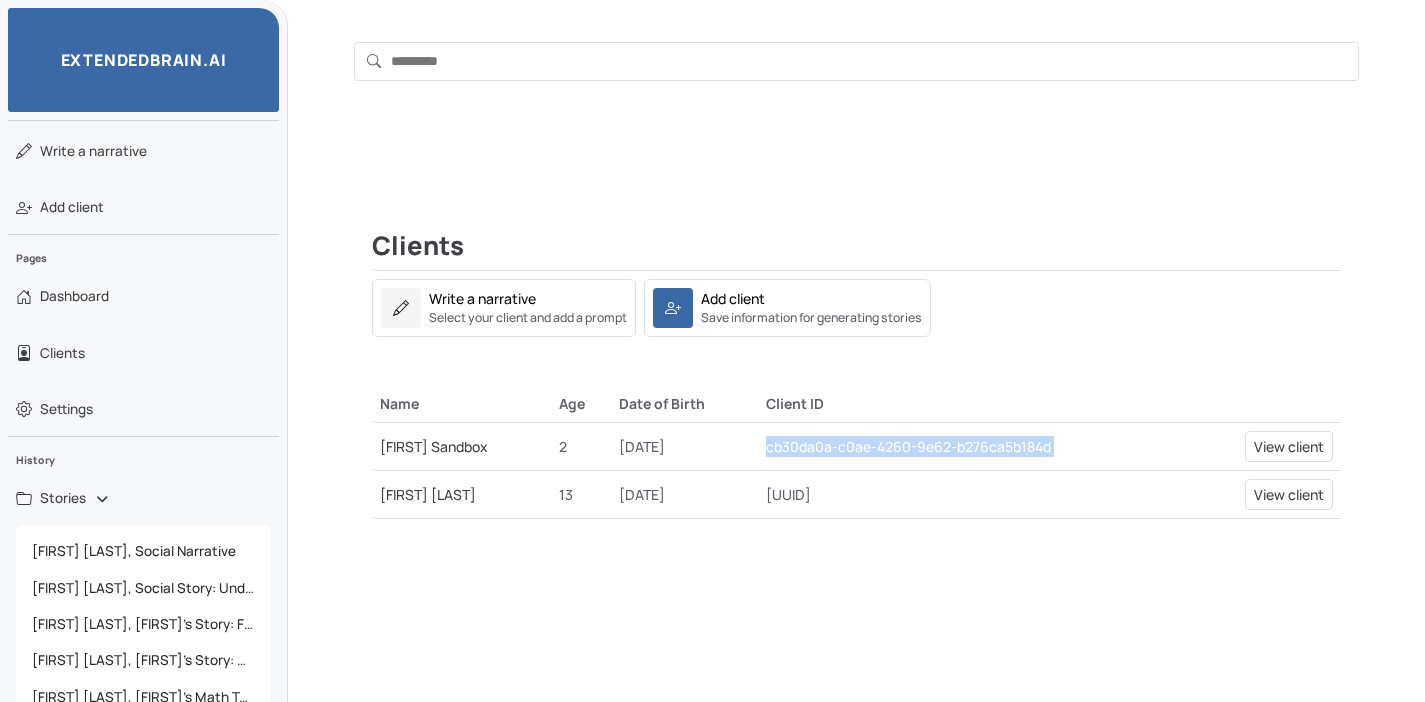 click on "cb30da0a-c0ae-4260-9e62-b276ca5b184d" at bounding box center (974, 446) 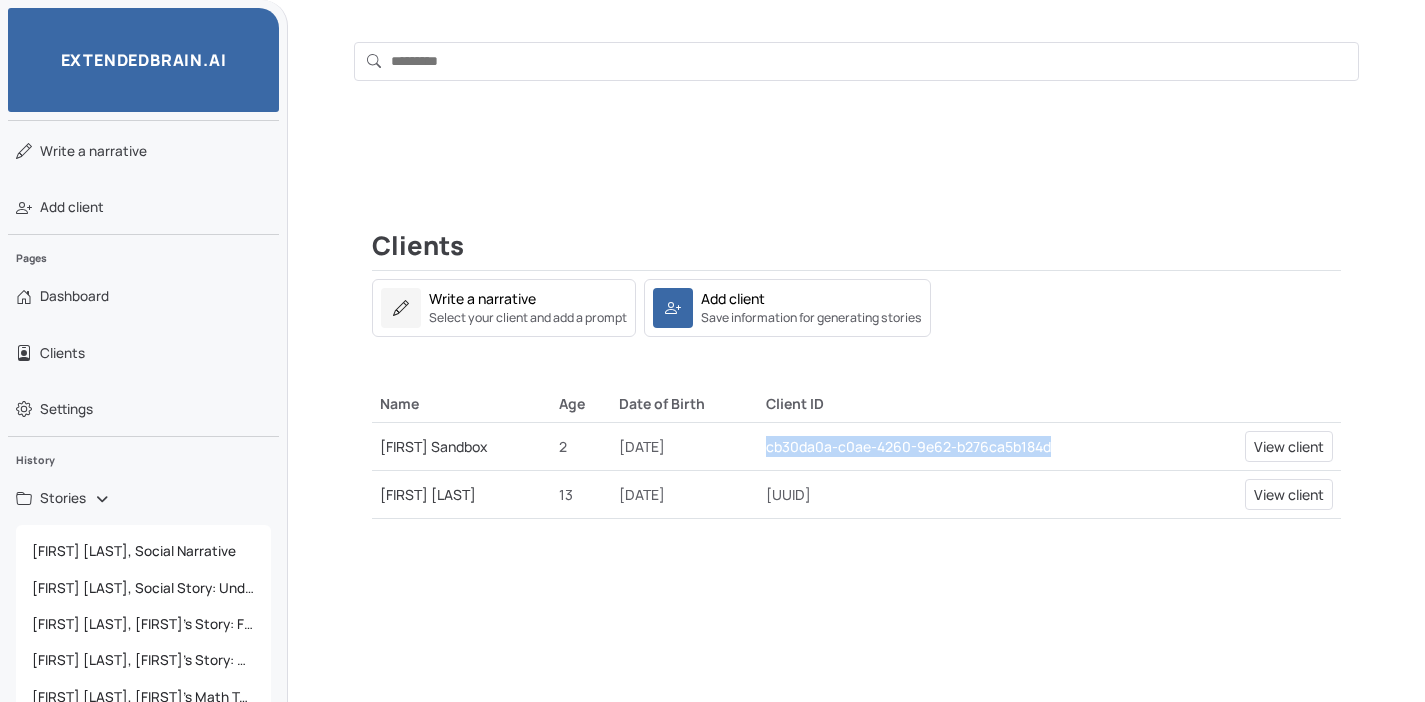 drag, startPoint x: 766, startPoint y: 449, endPoint x: 1057, endPoint y: 443, distance: 291.06186 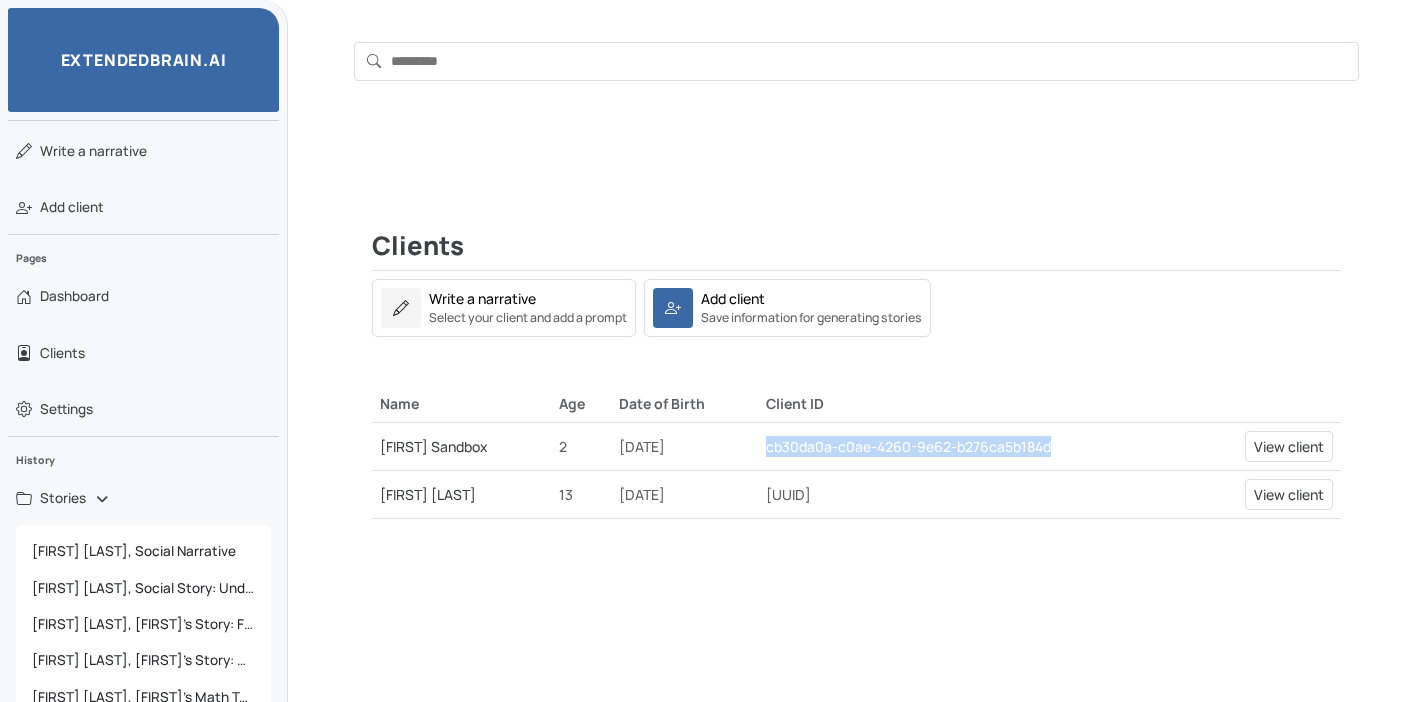 copy on "cb30da0a-c0ae-4260-9e62-b276ca5b184d" 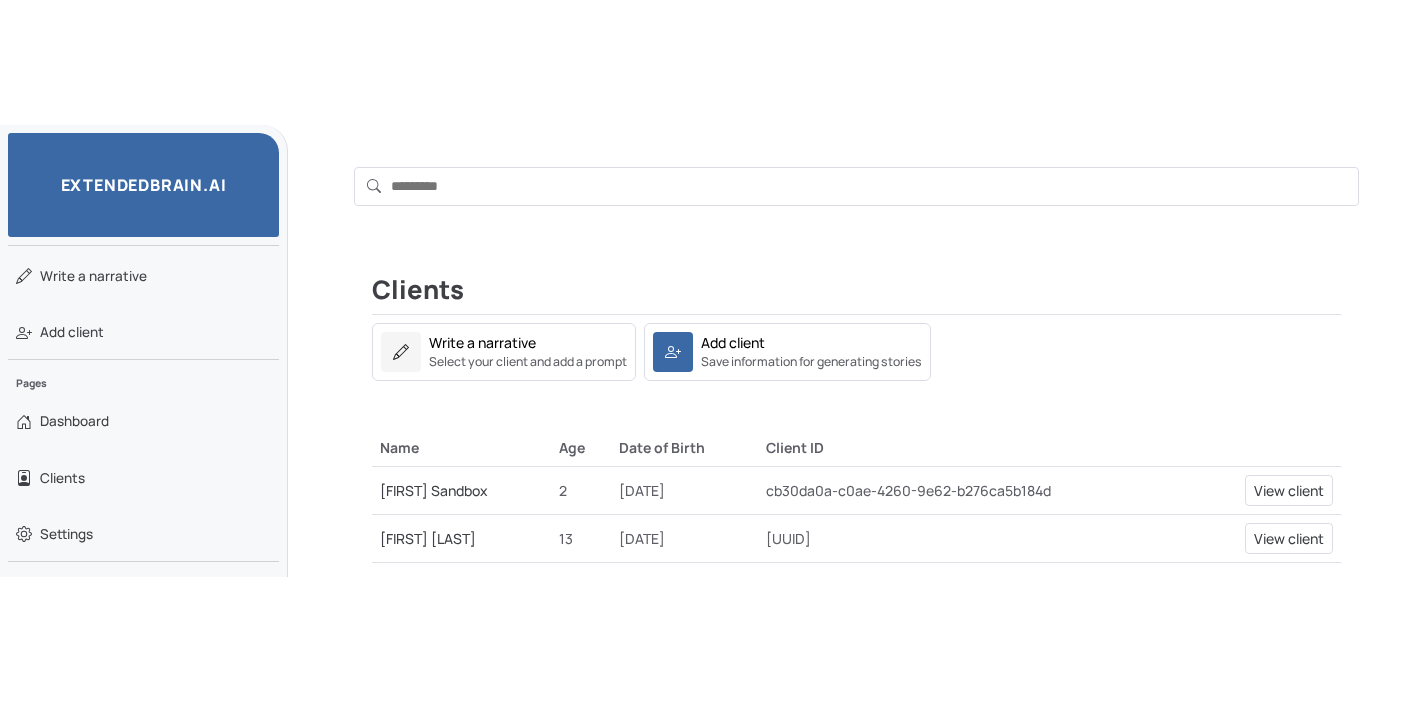 scroll, scrollTop: 0, scrollLeft: 0, axis: both 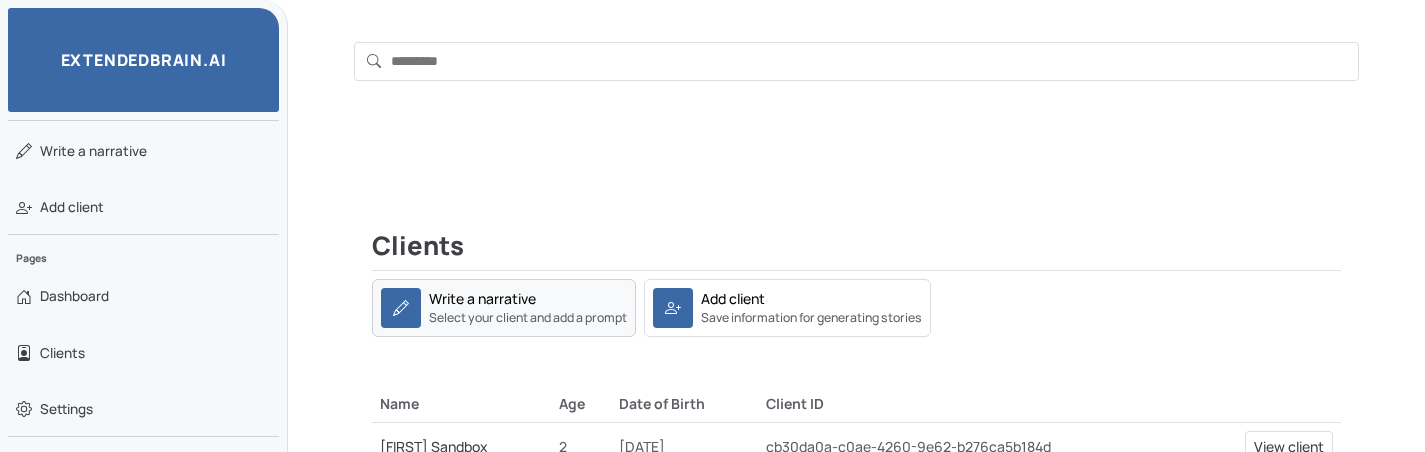 click on "Select your client and add a prompt" at bounding box center [528, 318] 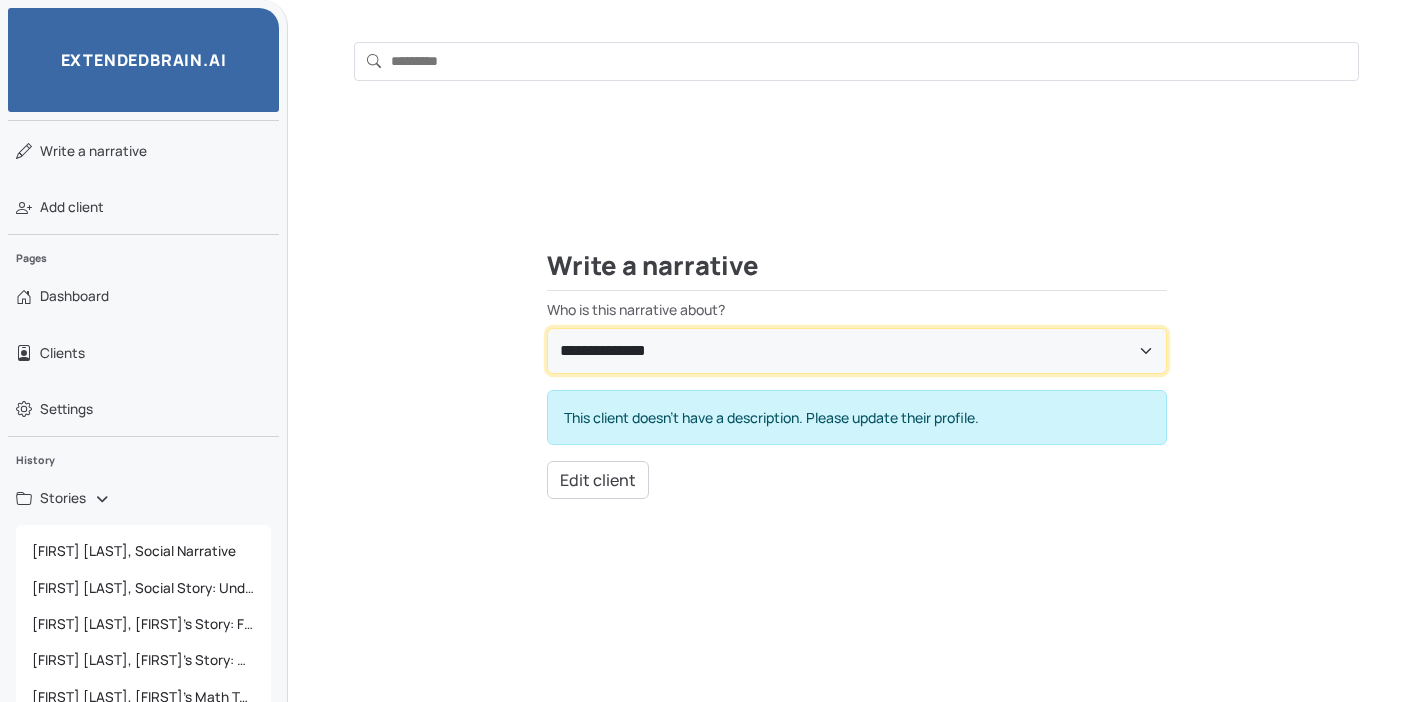 scroll, scrollTop: 191, scrollLeft: 0, axis: vertical 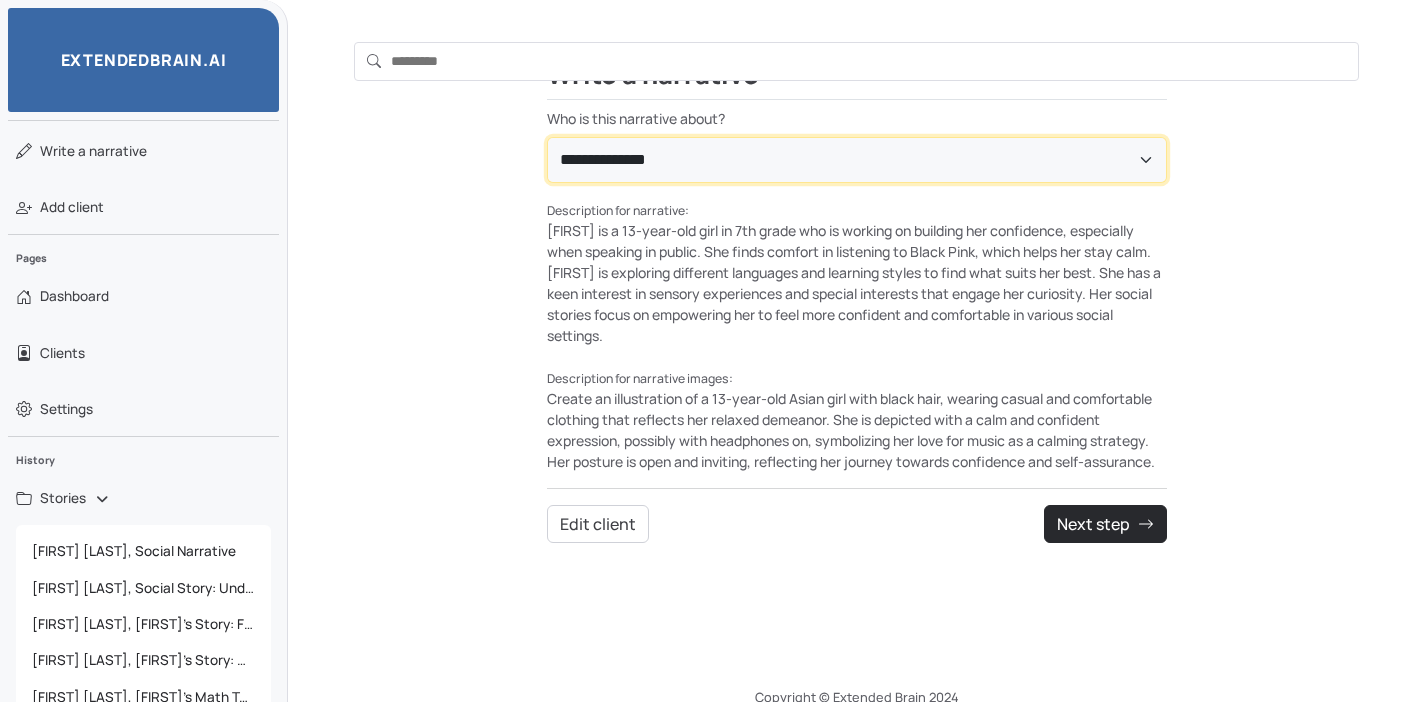 select on "**********" 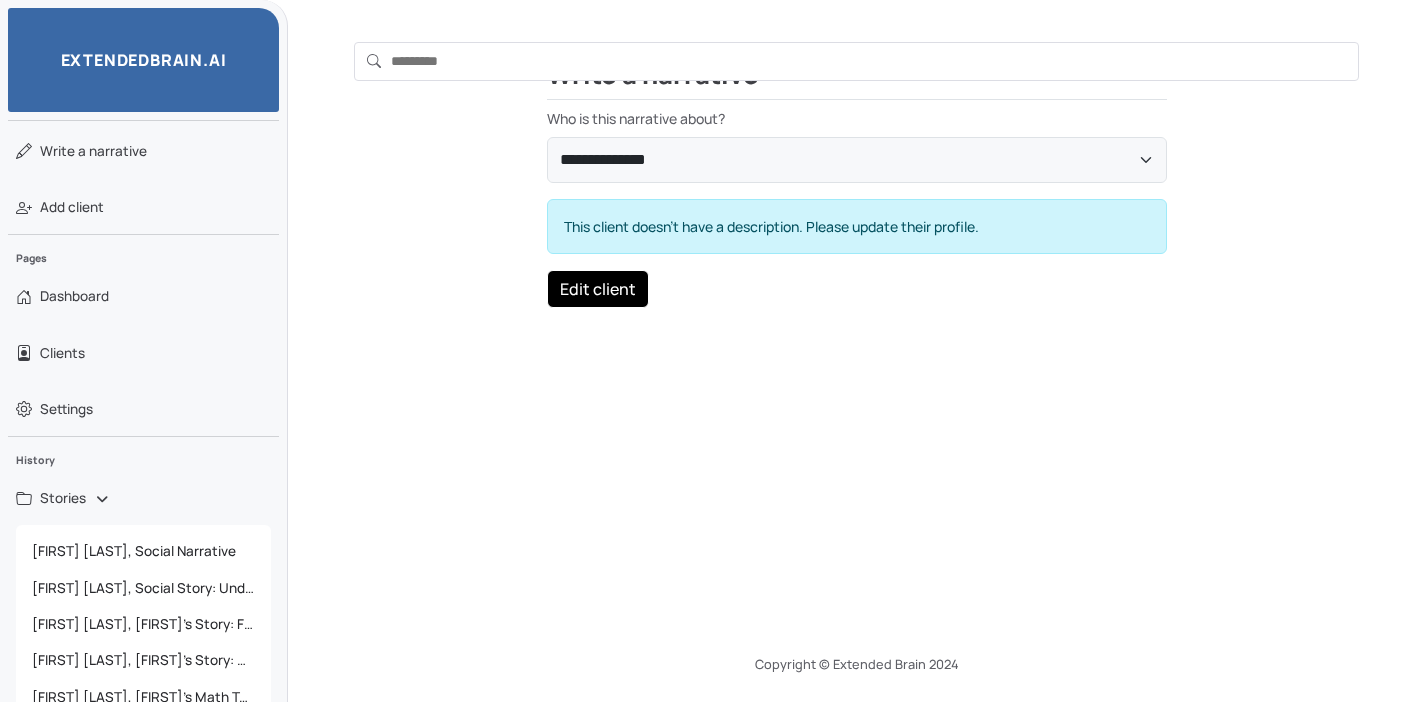 click on "Edit client" at bounding box center [598, 289] 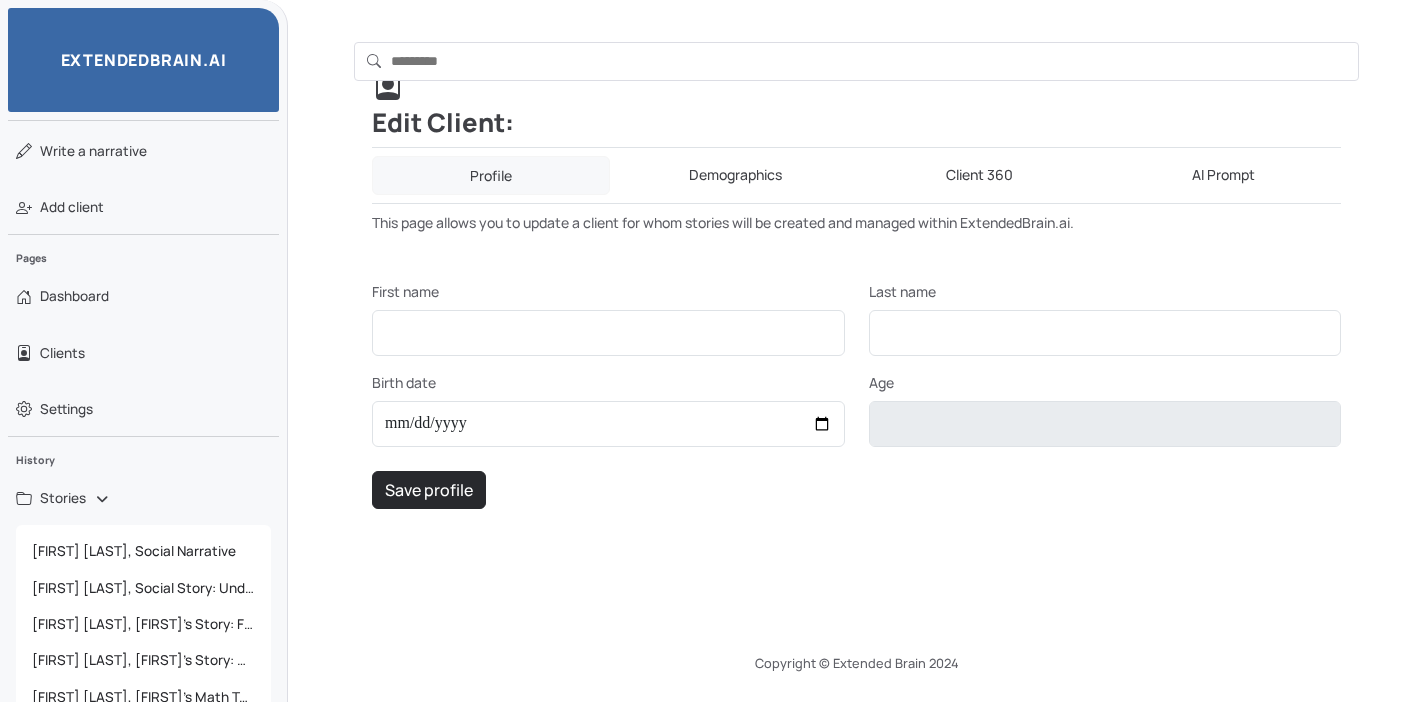 scroll, scrollTop: 161, scrollLeft: 0, axis: vertical 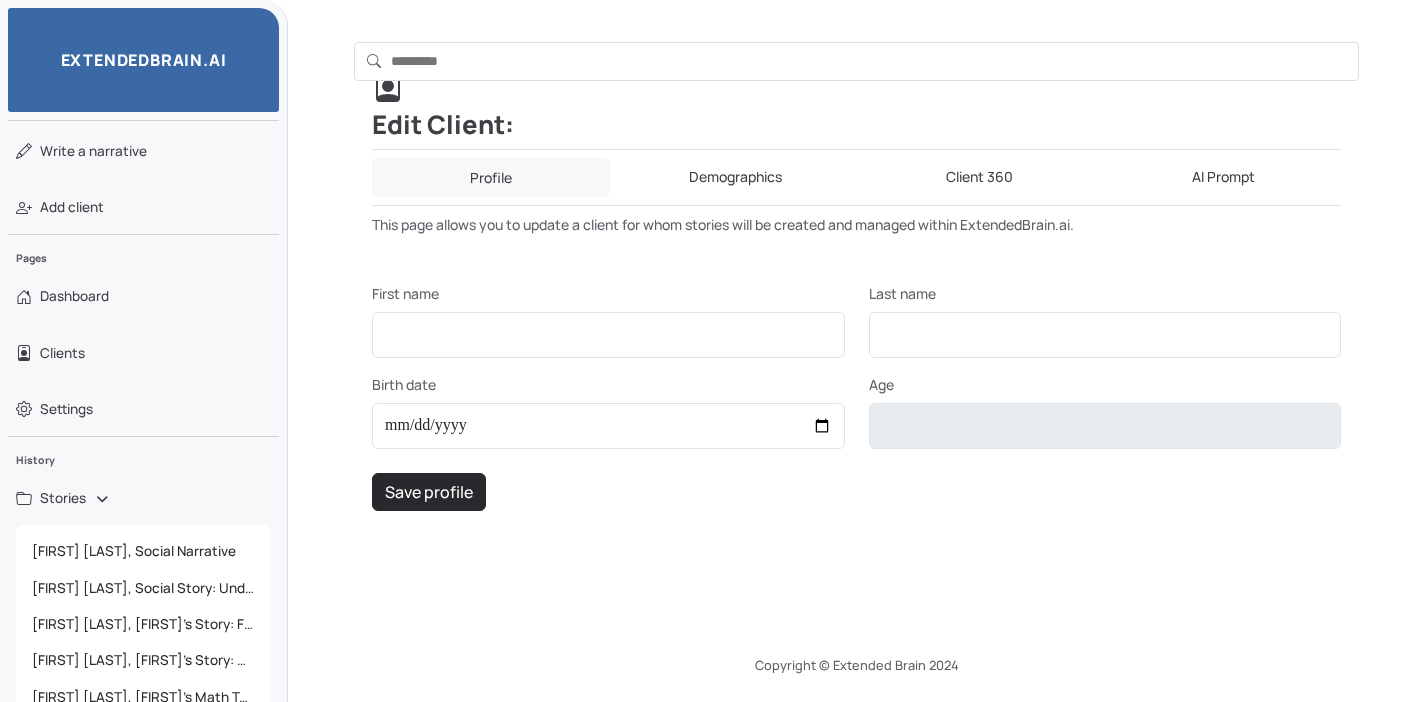type on "******" 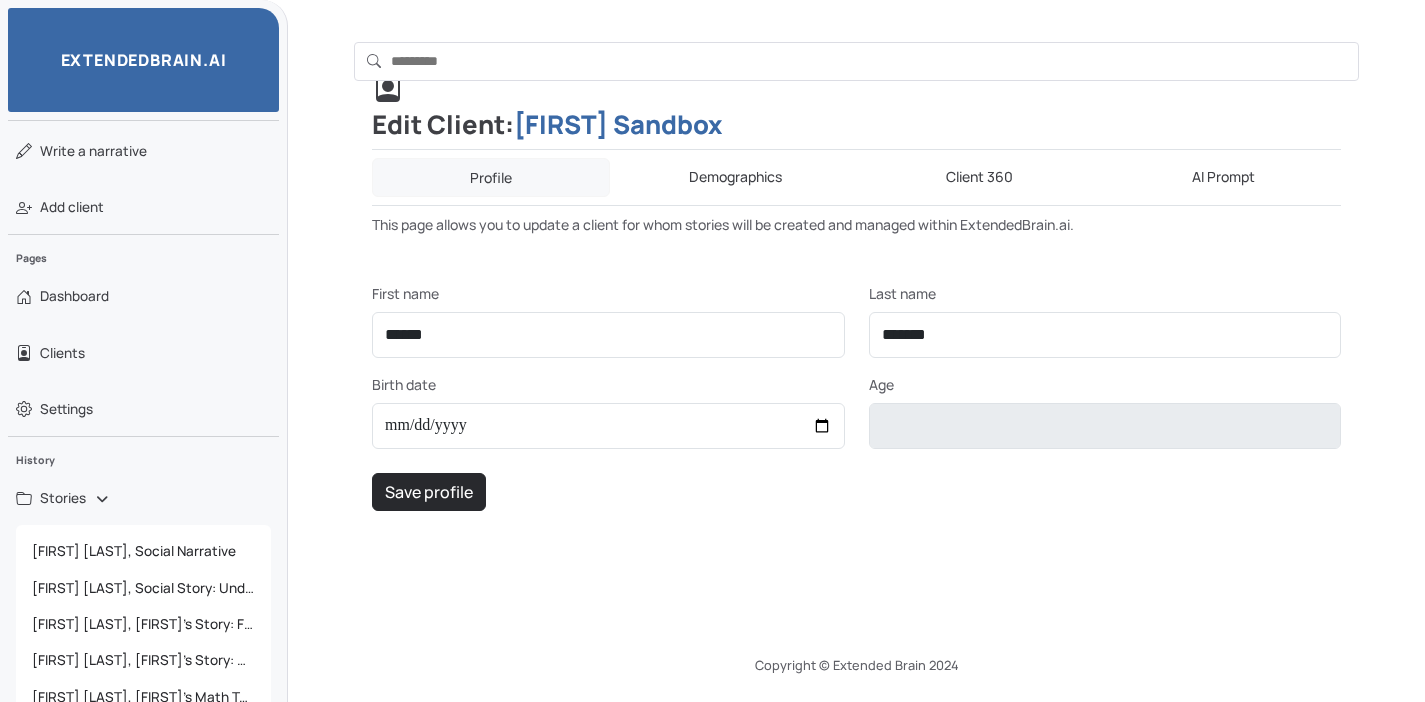 click on "AI Prompt" at bounding box center [1223, 177] 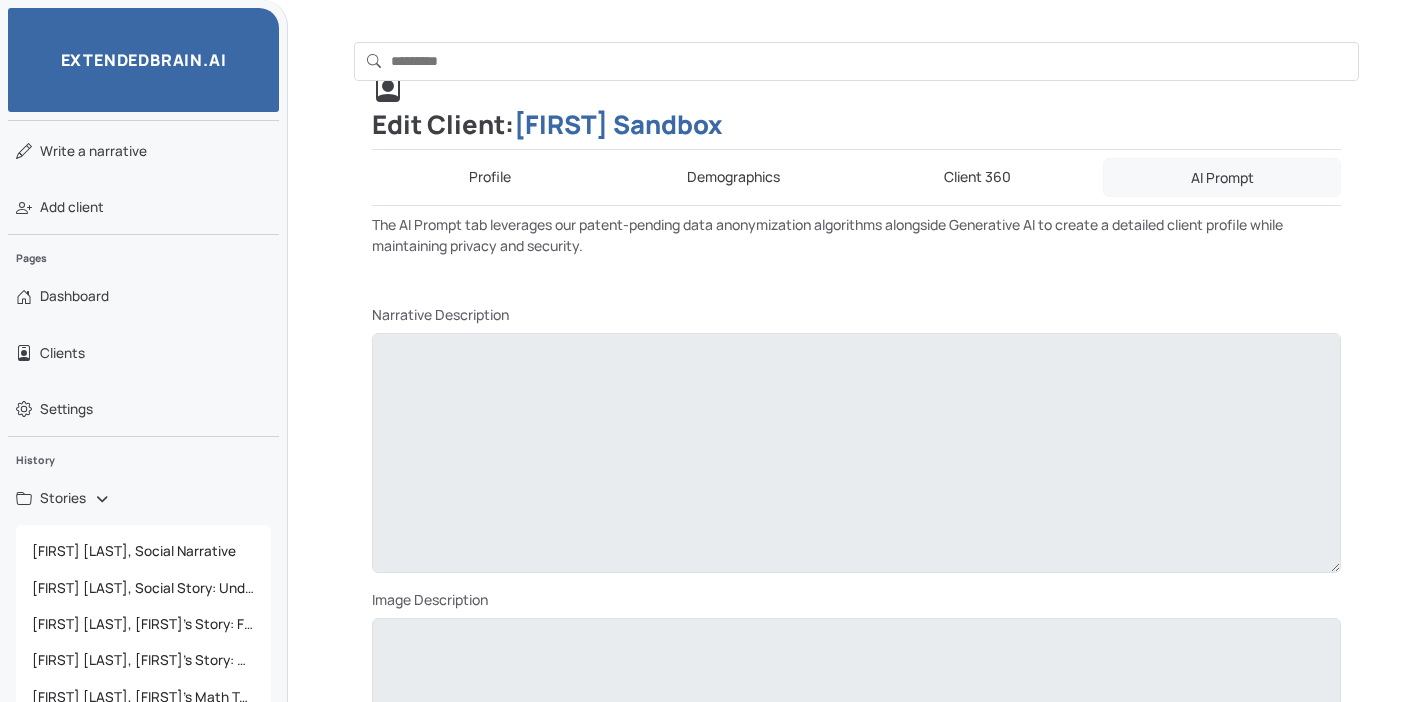click on "Profile" at bounding box center (490, 177) 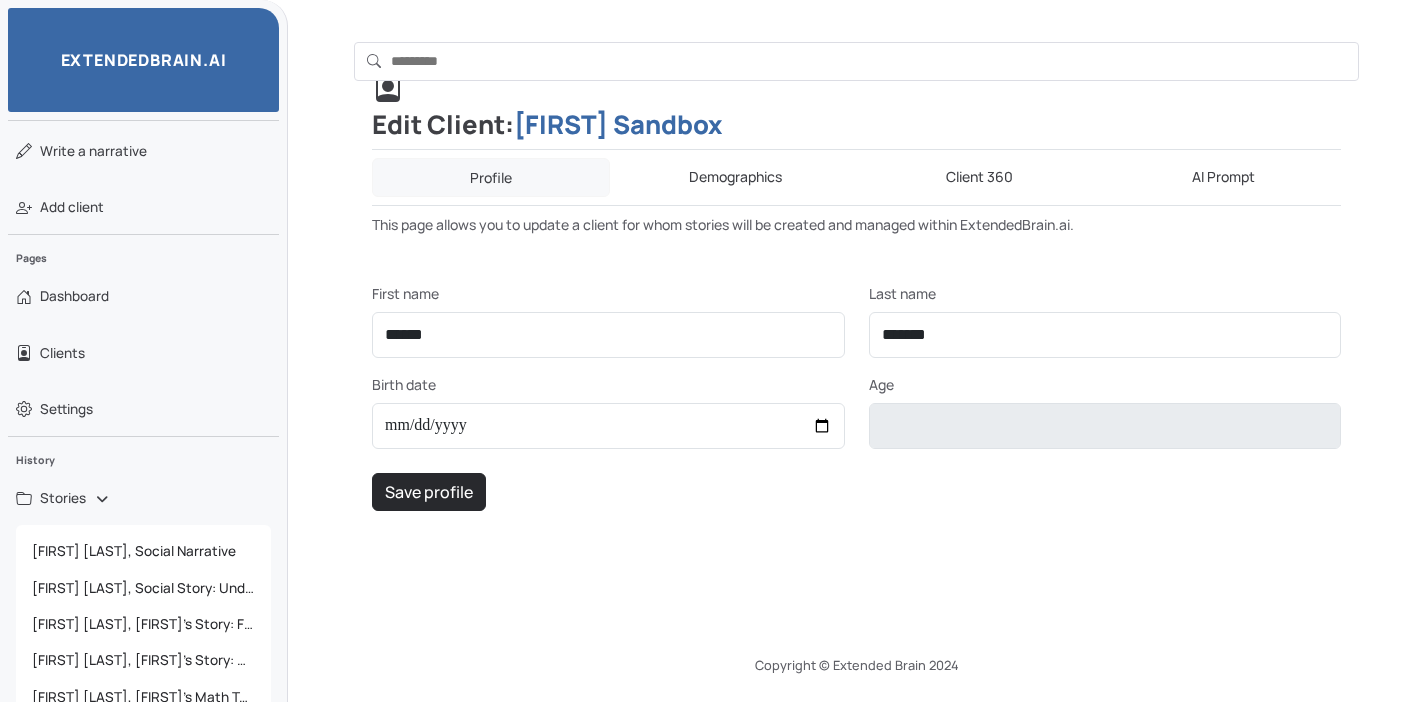 click on "Demographics" at bounding box center (736, 177) 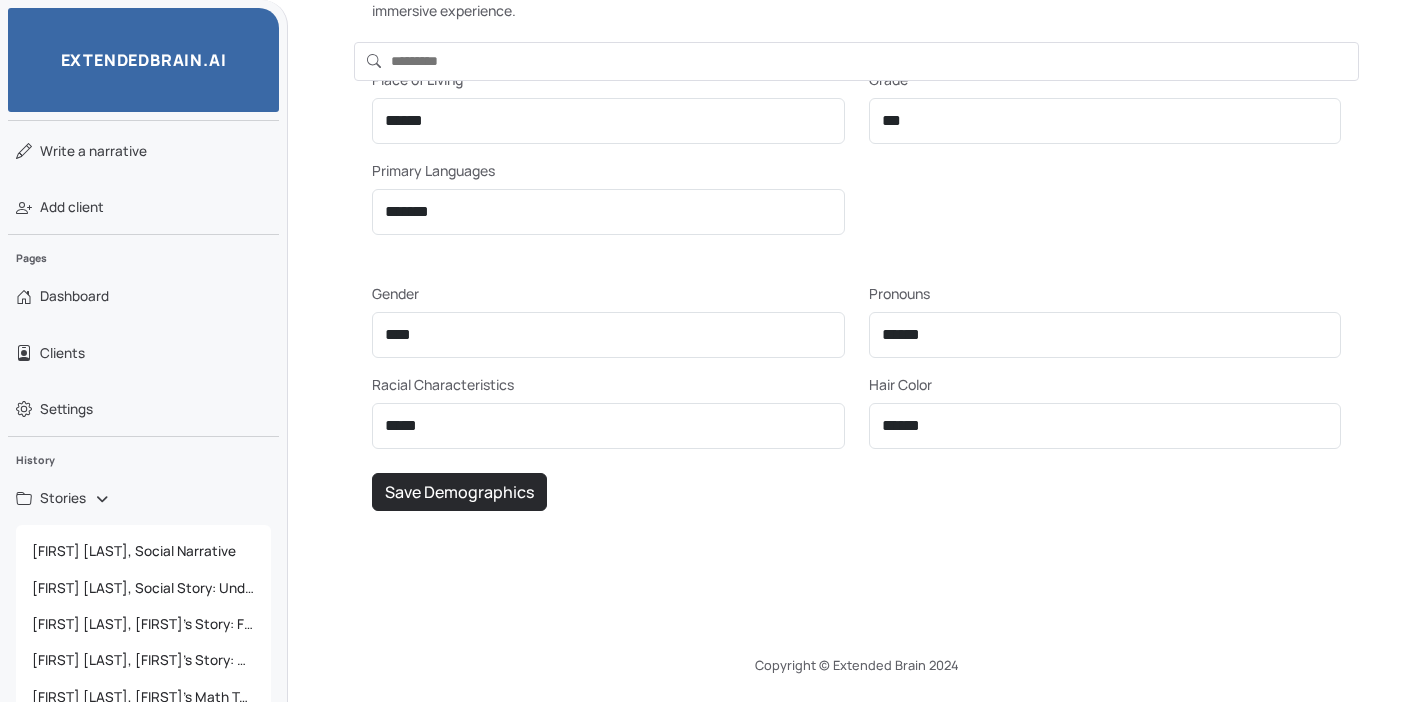scroll, scrollTop: 268, scrollLeft: 0, axis: vertical 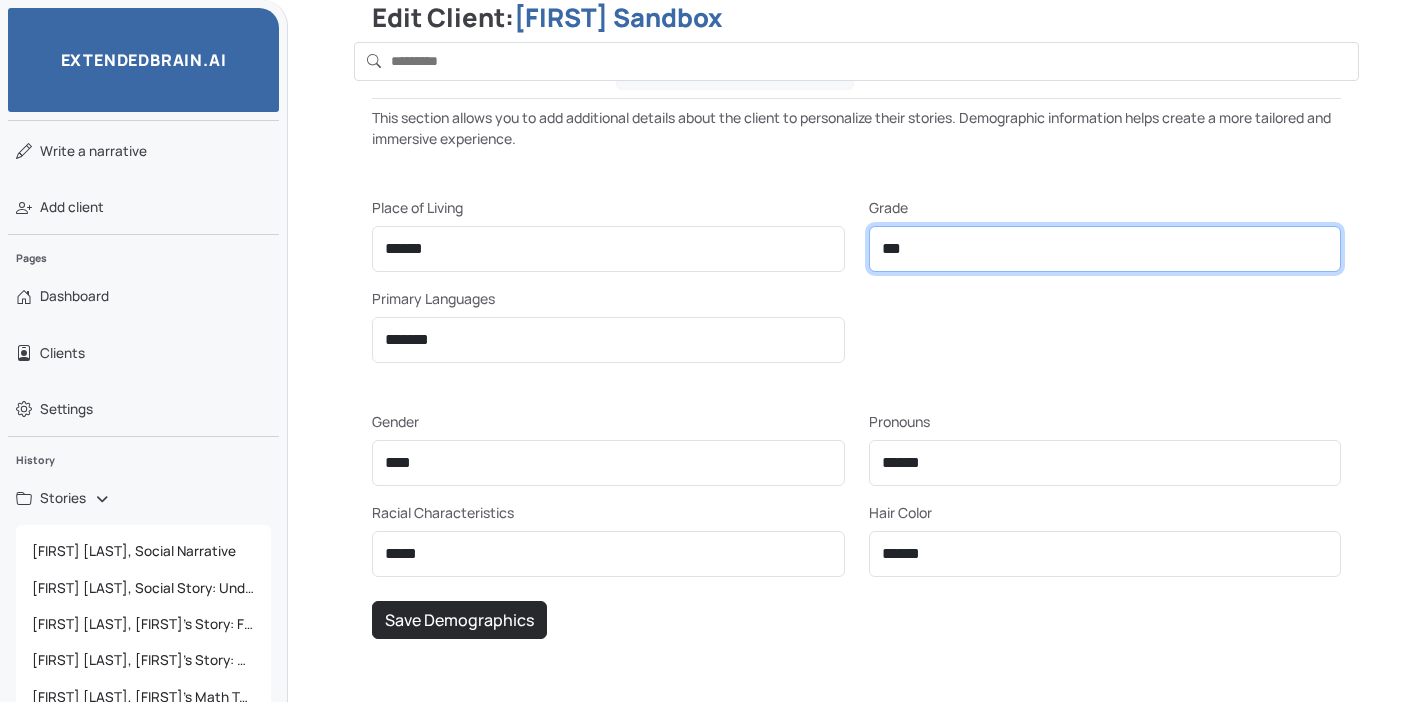 select on "****" 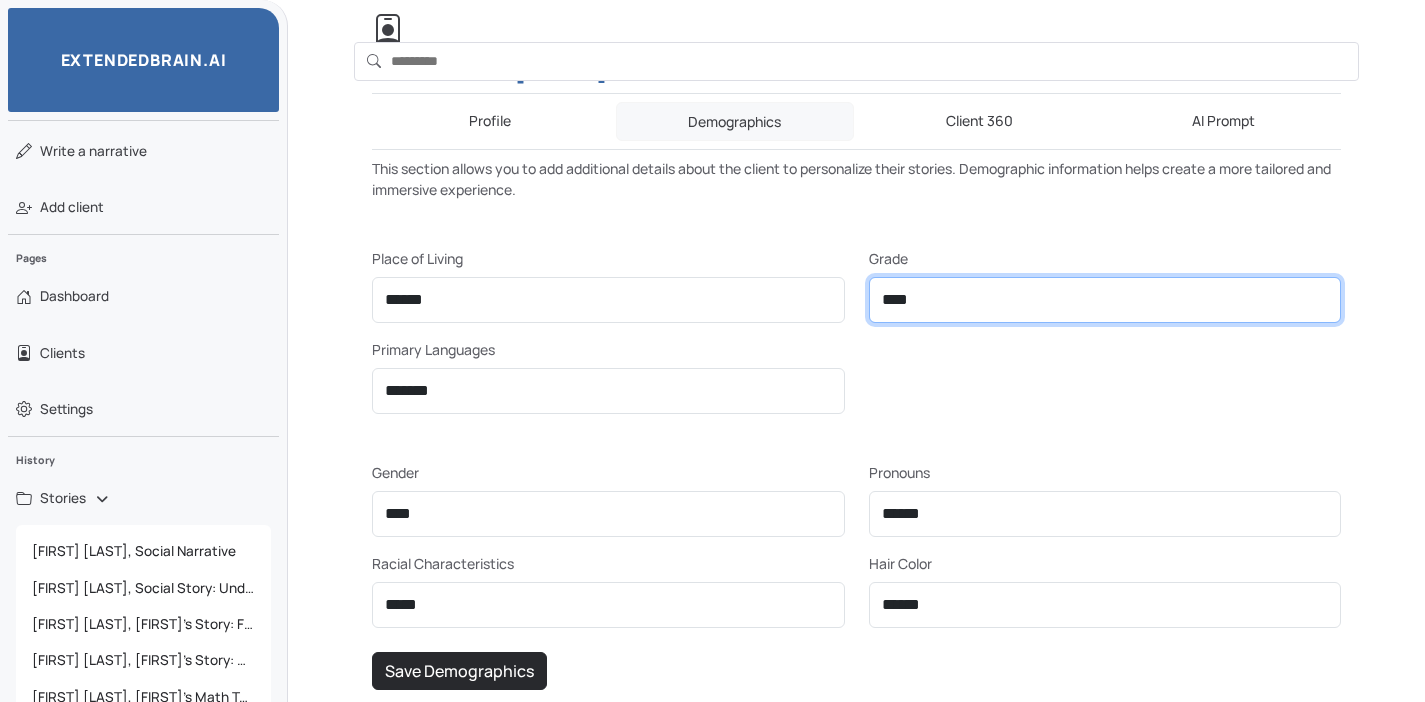 scroll, scrollTop: 221, scrollLeft: 0, axis: vertical 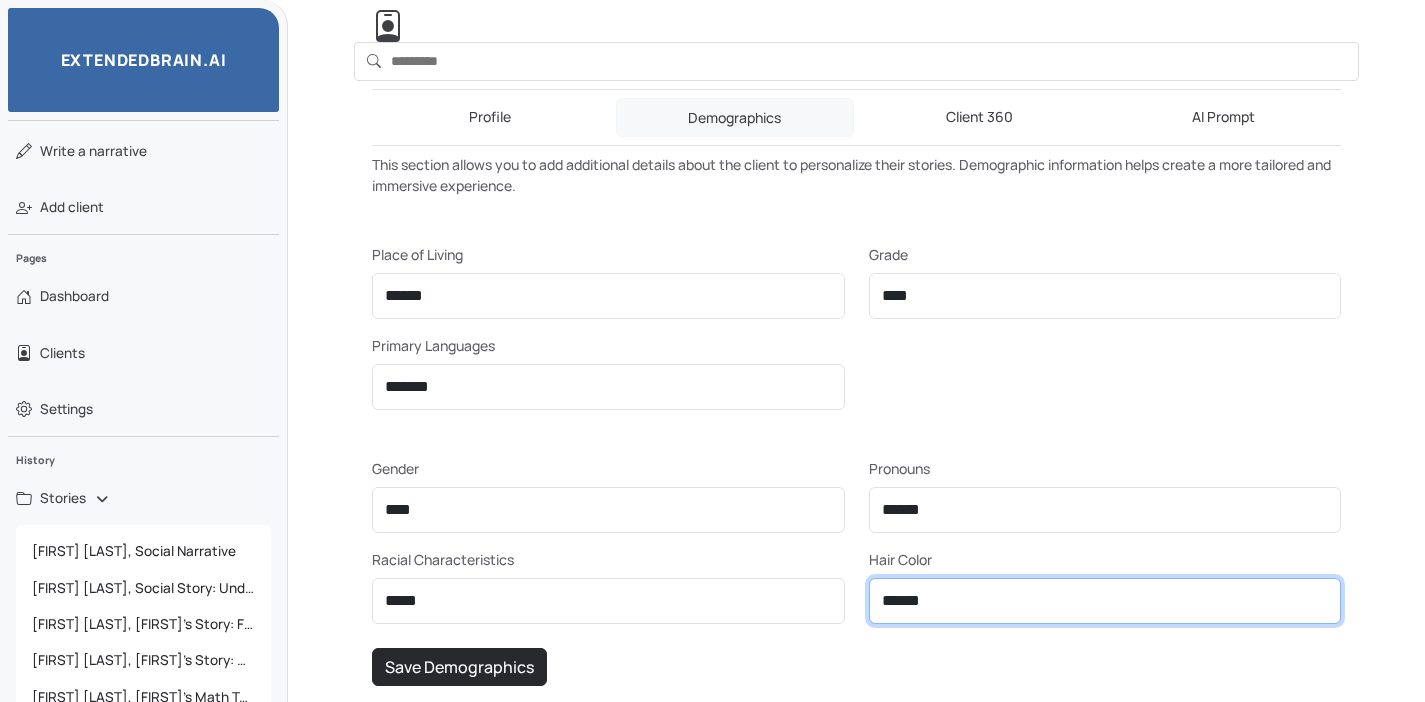 select on "*****" 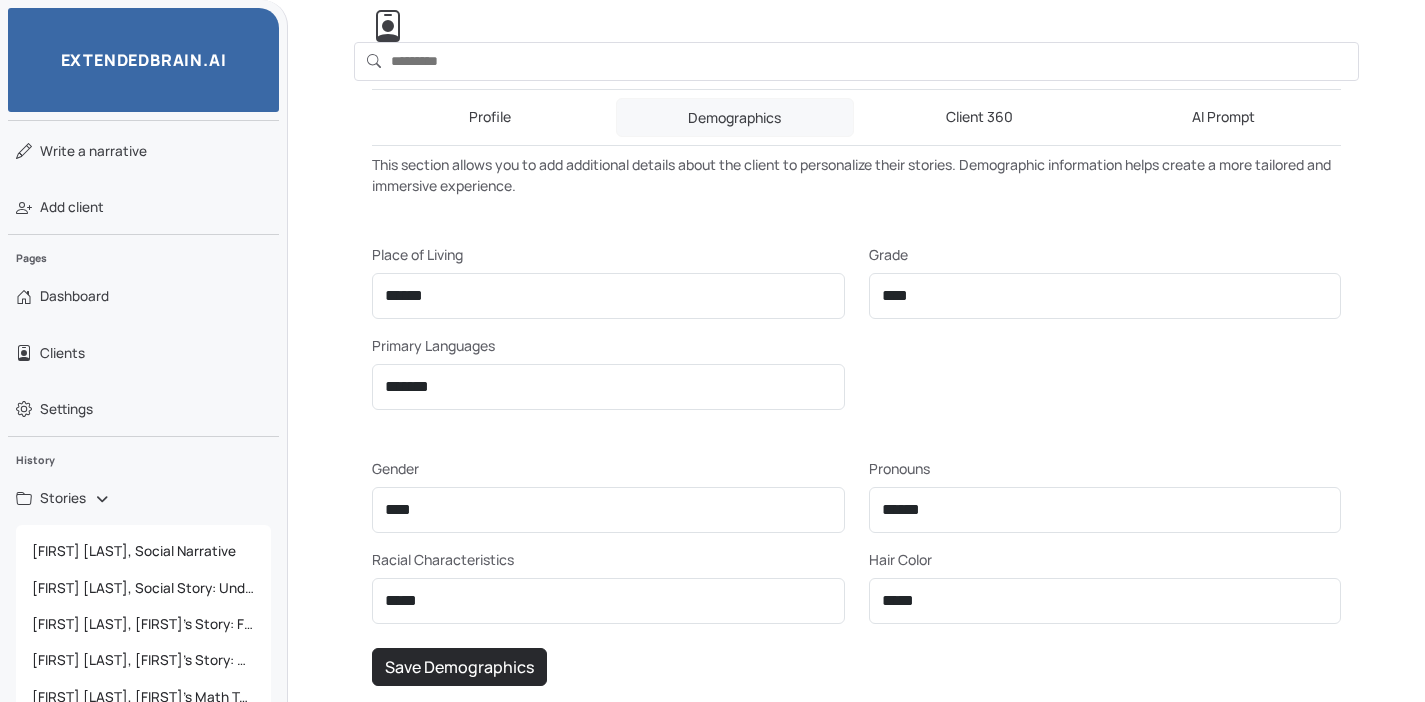 click on "Clients [FIRST] Sandbox Test [FIRST] Stories Social Narrative Social Story: Understanding My Sibling and Finding My Calm [FIRST]'s Story: Feeling Calm When My Sibling Copies Me [FIRST]'s Story: Understanding My Sibling's Competition [FIRST]'s Math Test Adventure [FIRST]'s Math Test Adventure Test's Math Test Adventure [FIRST]'s Prom Night Adventure A Social Story My Moving Adventure" at bounding box center [856, 61] 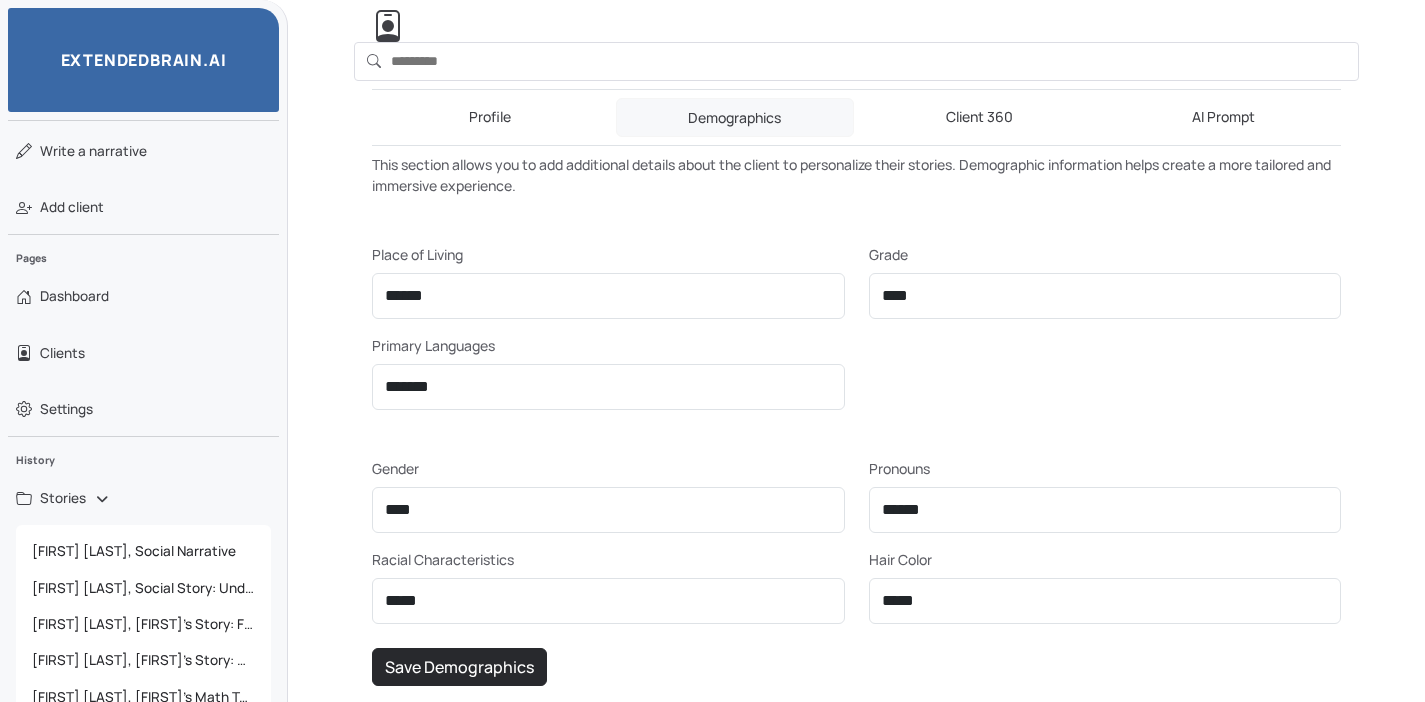 click on "Clients [FIRST] Sandbox Test [FIRST] Stories Social Narrative Social Story: Understanding My Sibling and Finding My Calm [FIRST]'s Story: Feeling Calm When My Sibling Copies Me [FIRST]'s Story: Understanding My Sibling's Competition [FIRST]'s Math Test Adventure [FIRST]'s Math Test Adventure Test's Math Test Adventure [FIRST]'s Prom Night Adventure A Social Story My Moving Adventure" at bounding box center [856, 61] 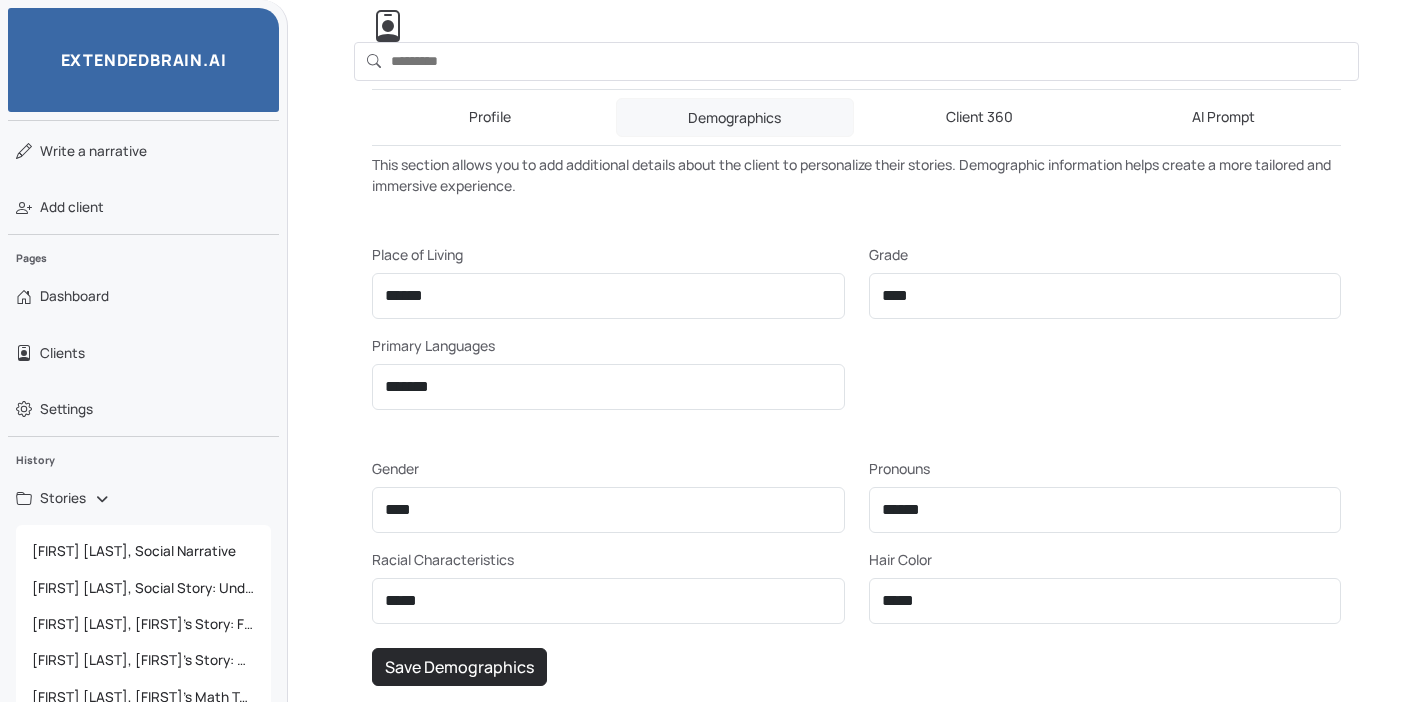 click on "Client 360" at bounding box center [980, 117] 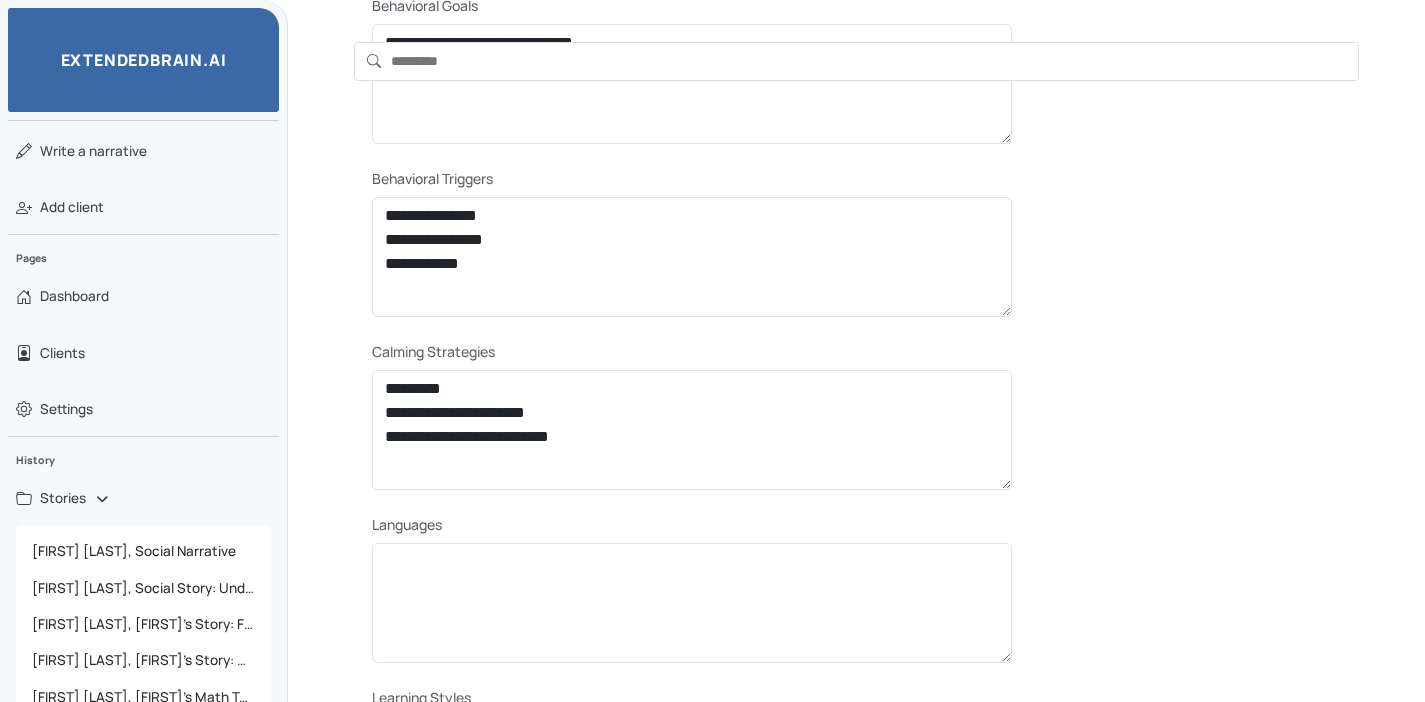 scroll, scrollTop: 0, scrollLeft: 0, axis: both 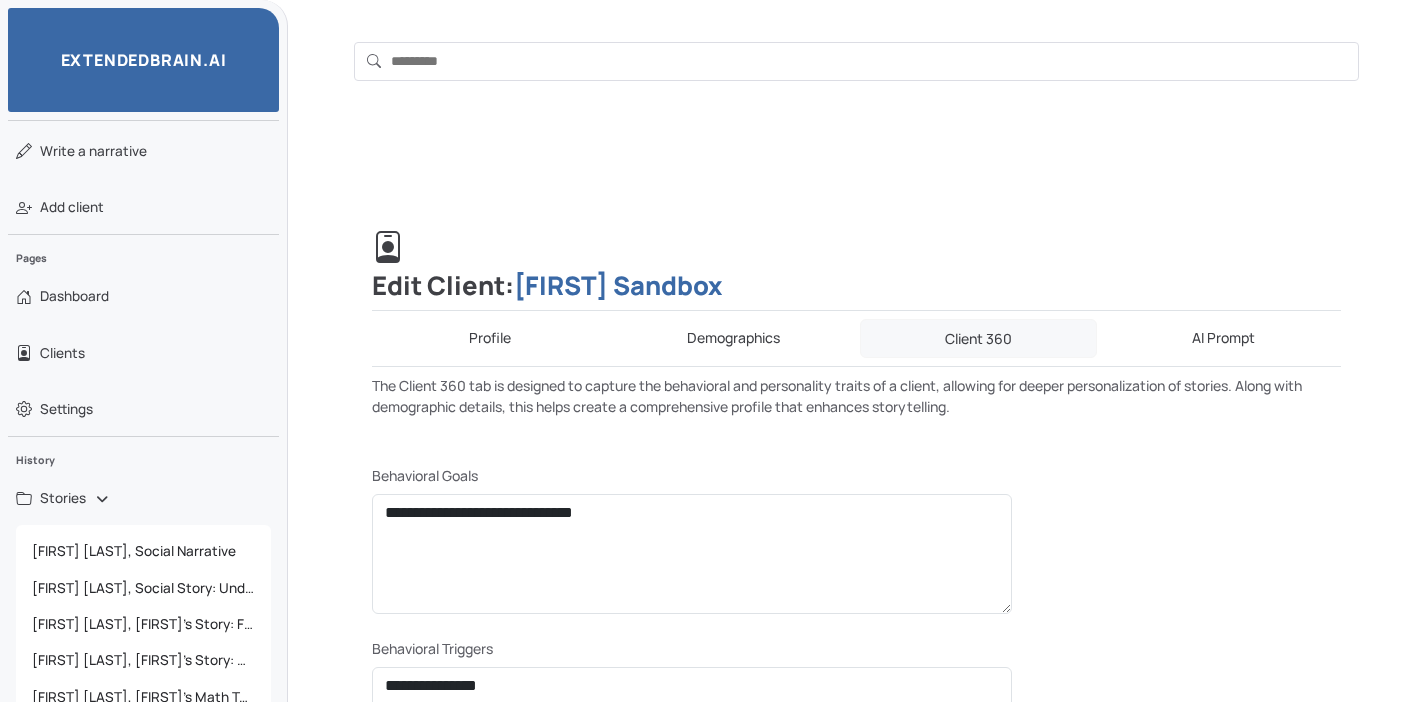 click on "AI Prompt" at bounding box center [1223, 338] 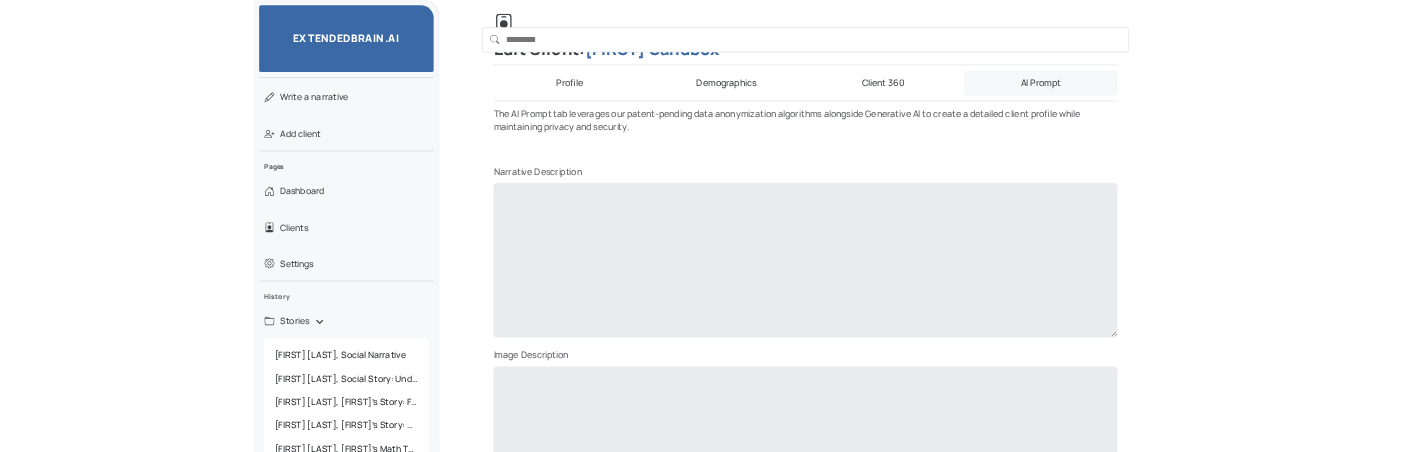 scroll, scrollTop: 508, scrollLeft: 0, axis: vertical 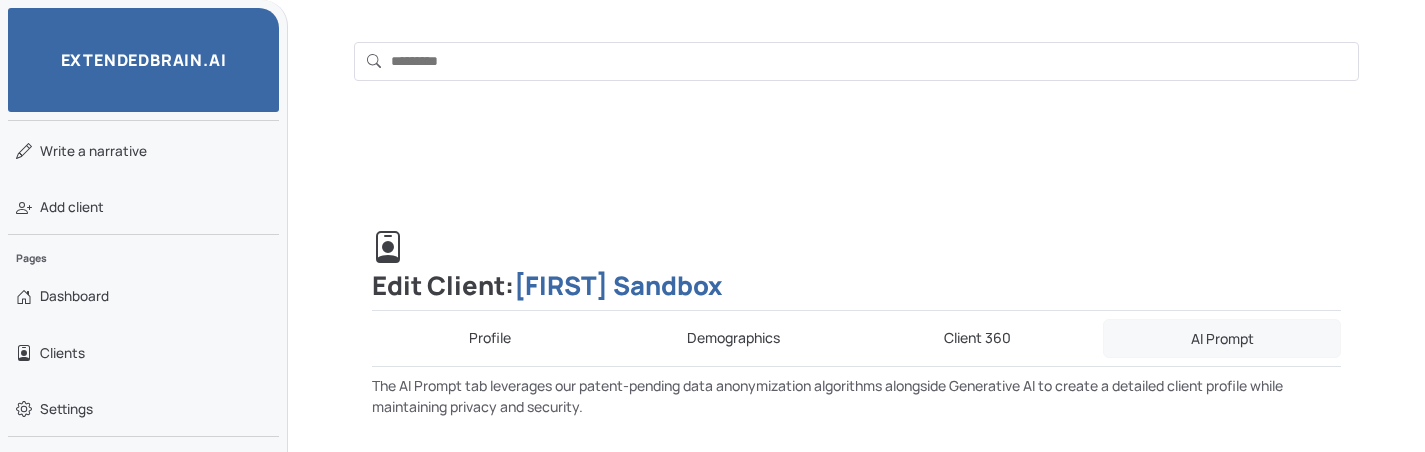 click on "Client 360" at bounding box center (978, 338) 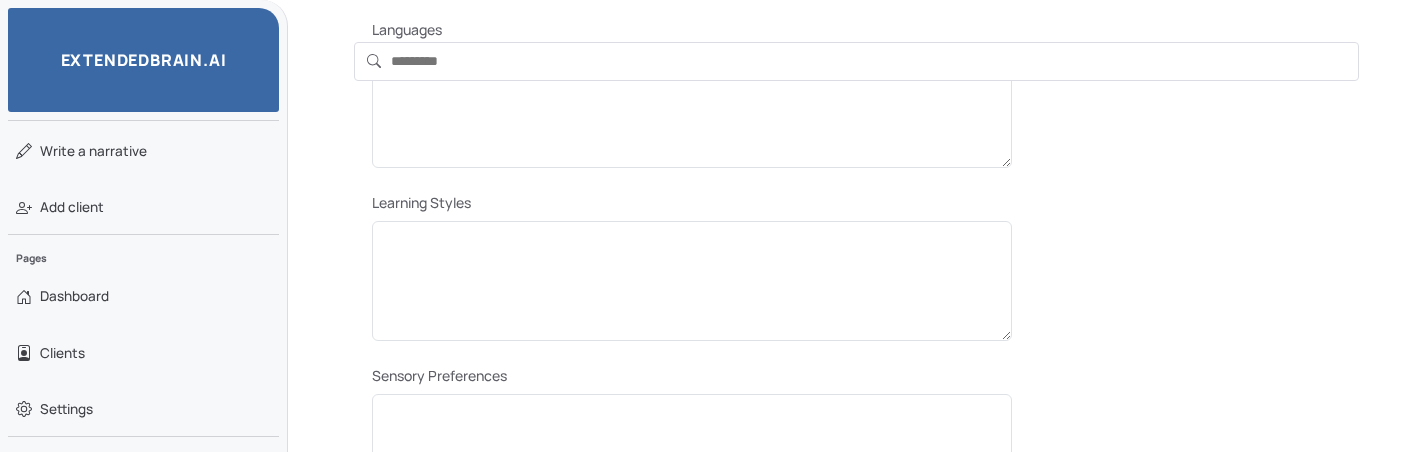 scroll, scrollTop: 961, scrollLeft: 0, axis: vertical 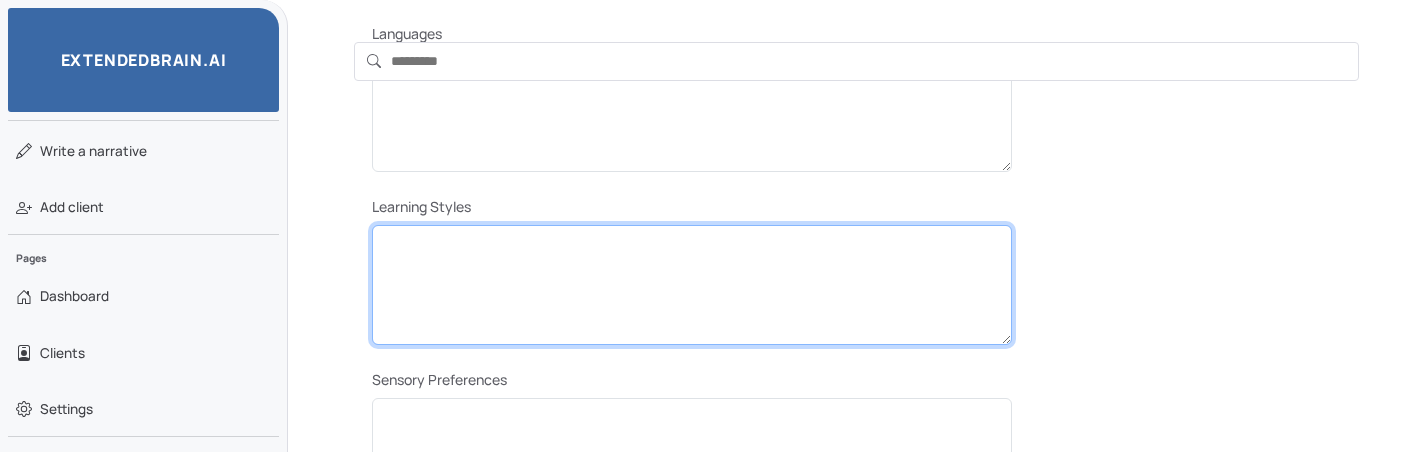 click at bounding box center [692, 285] 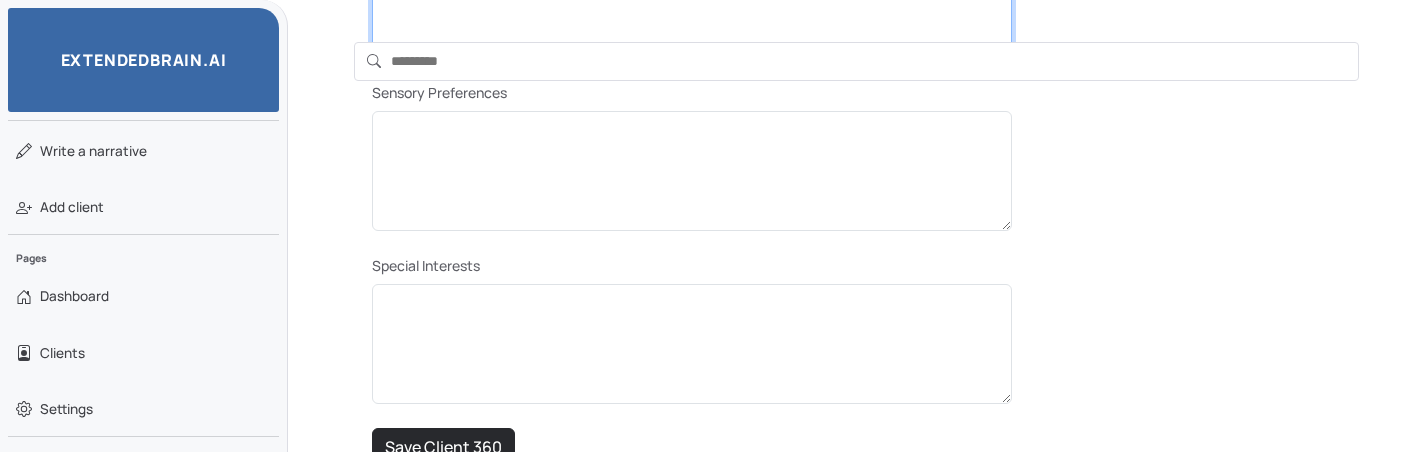 scroll, scrollTop: 1434, scrollLeft: 0, axis: vertical 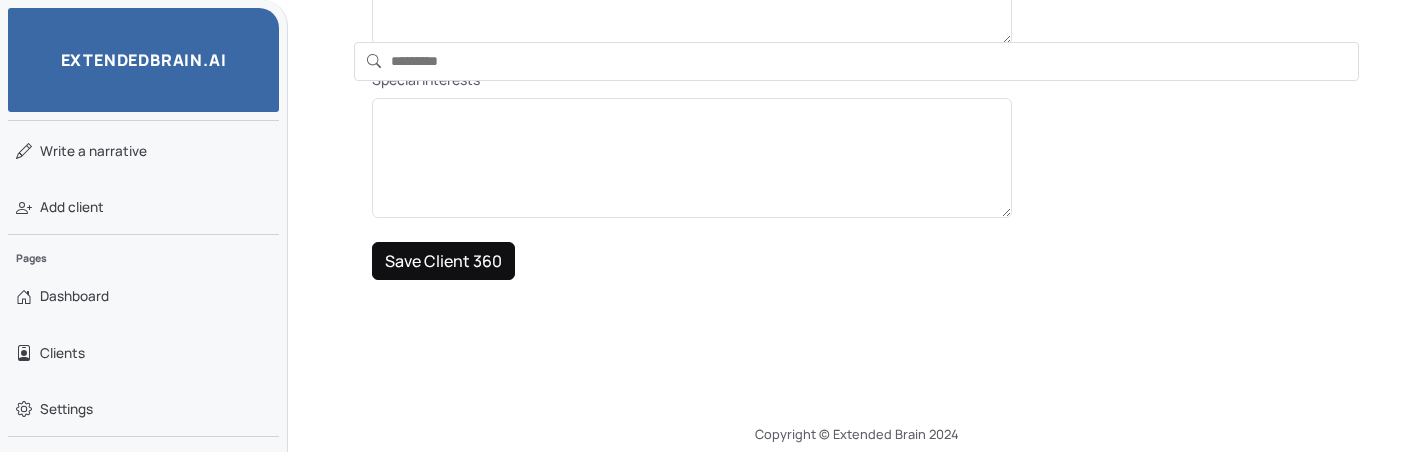 click on "Save Client 360" at bounding box center (443, 261) 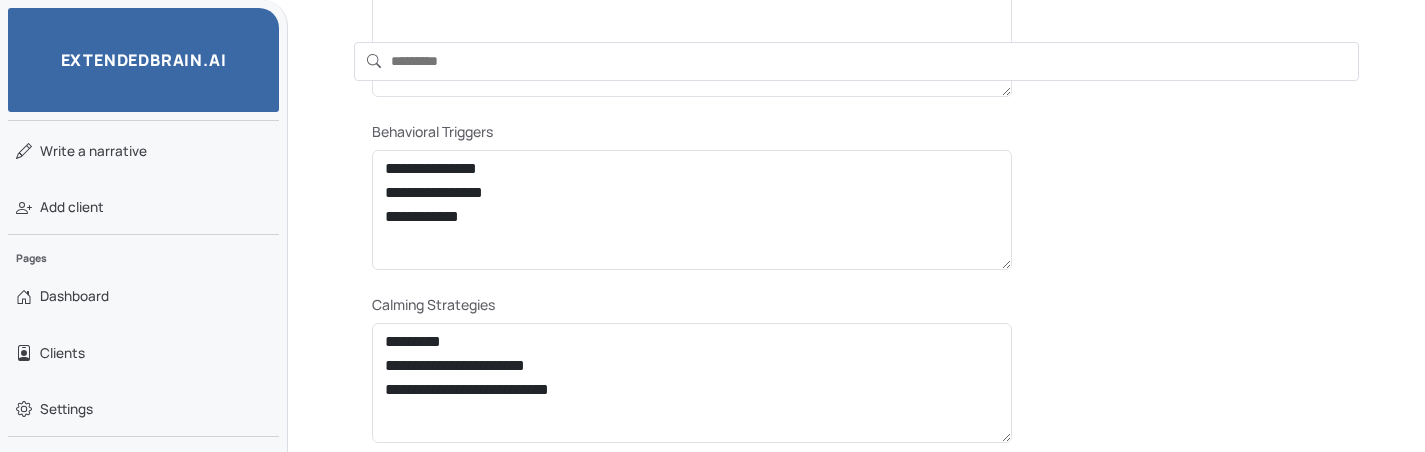 scroll, scrollTop: 0, scrollLeft: 0, axis: both 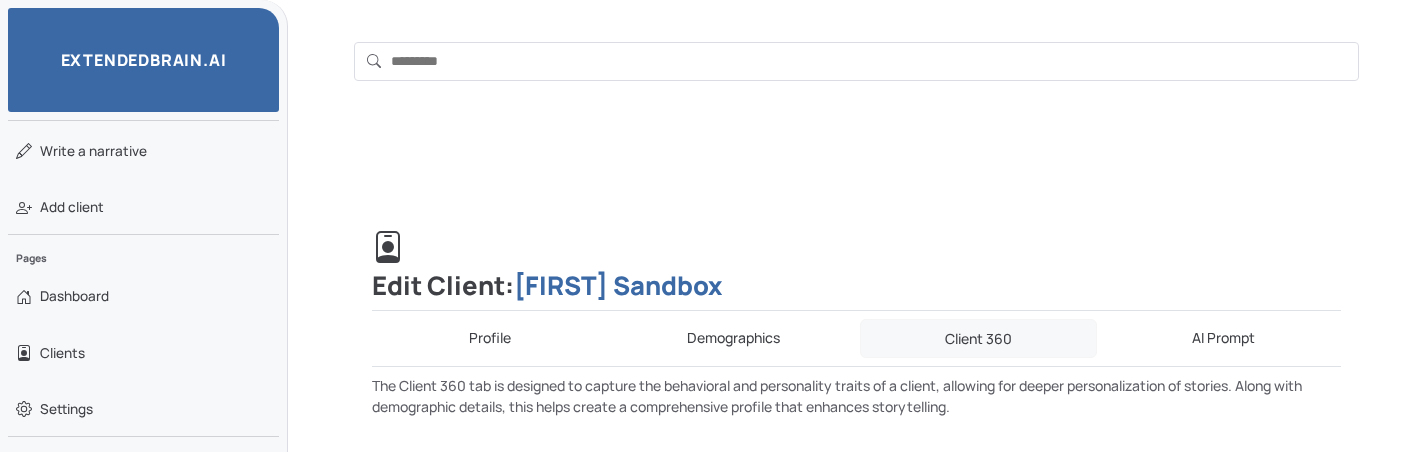 click on "AI Prompt" at bounding box center (1223, 338) 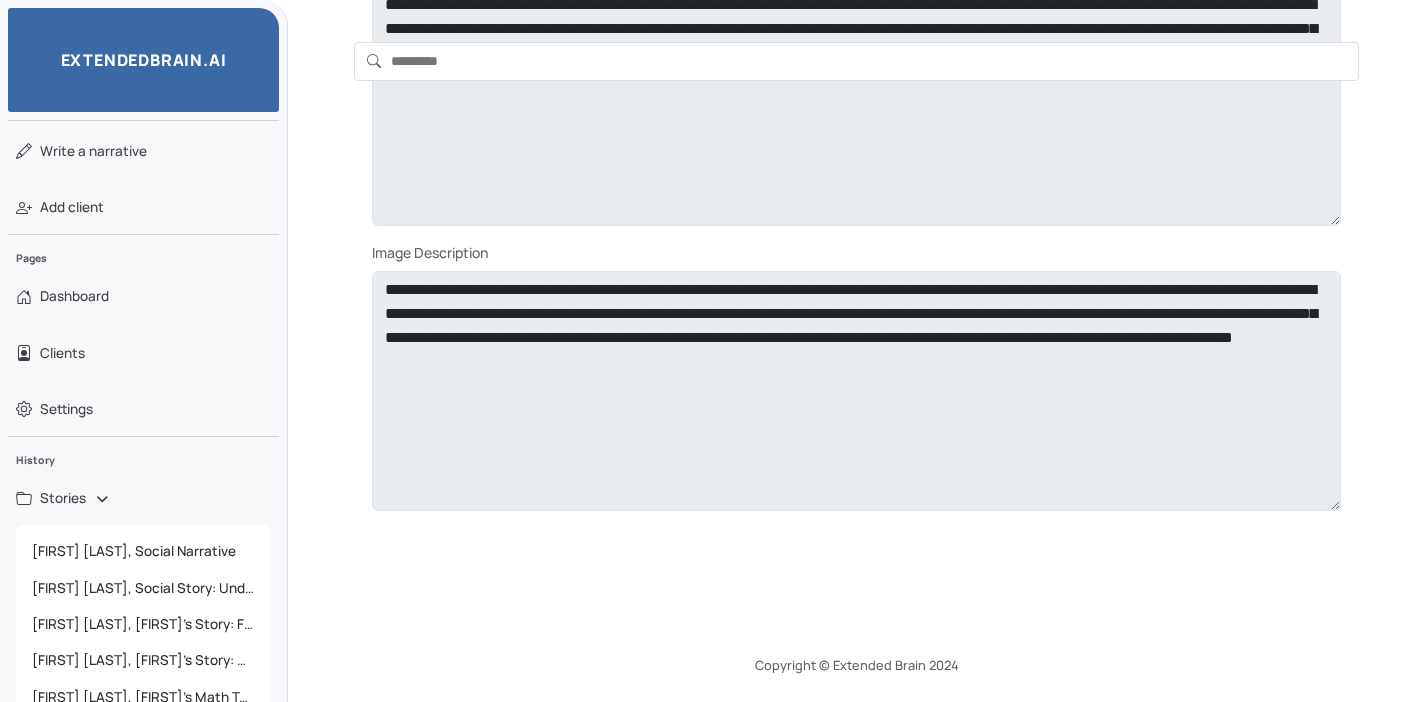 scroll, scrollTop: 0, scrollLeft: 0, axis: both 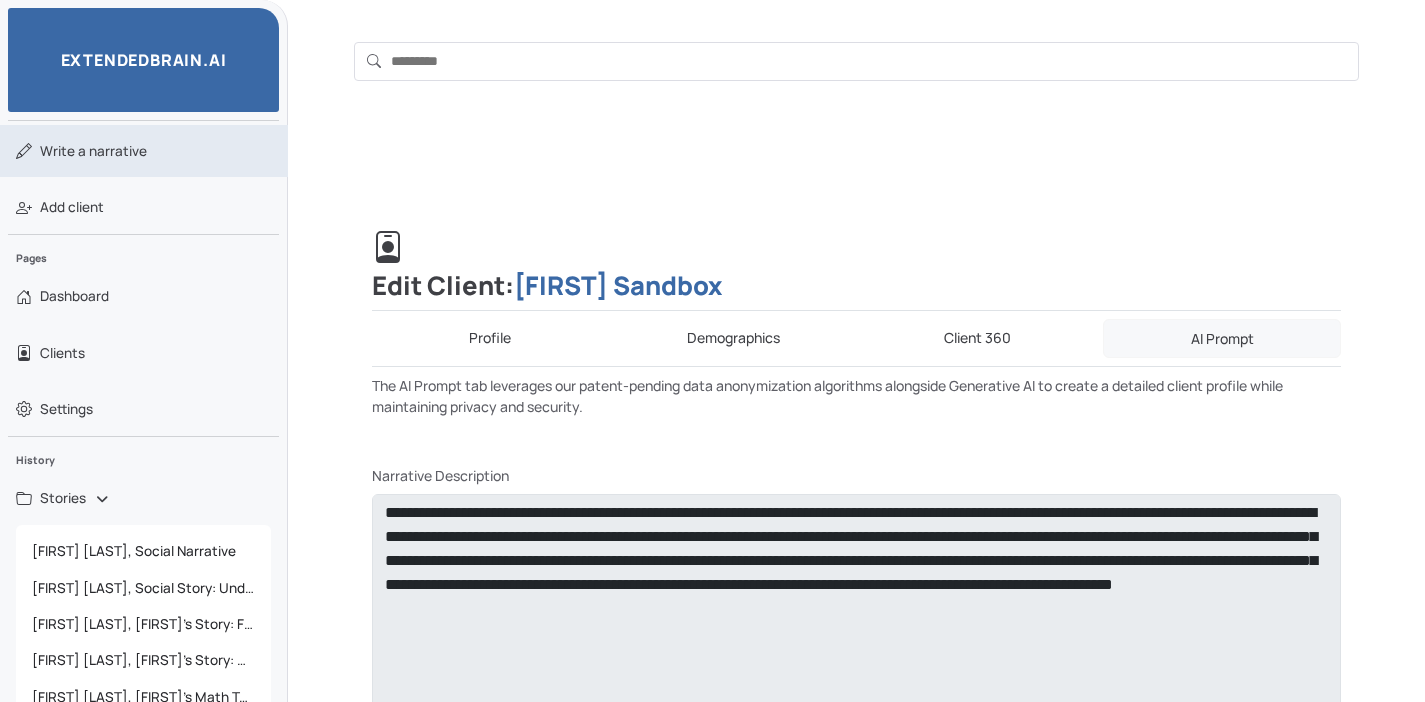 click on "Write a narrative" at bounding box center (93, 151) 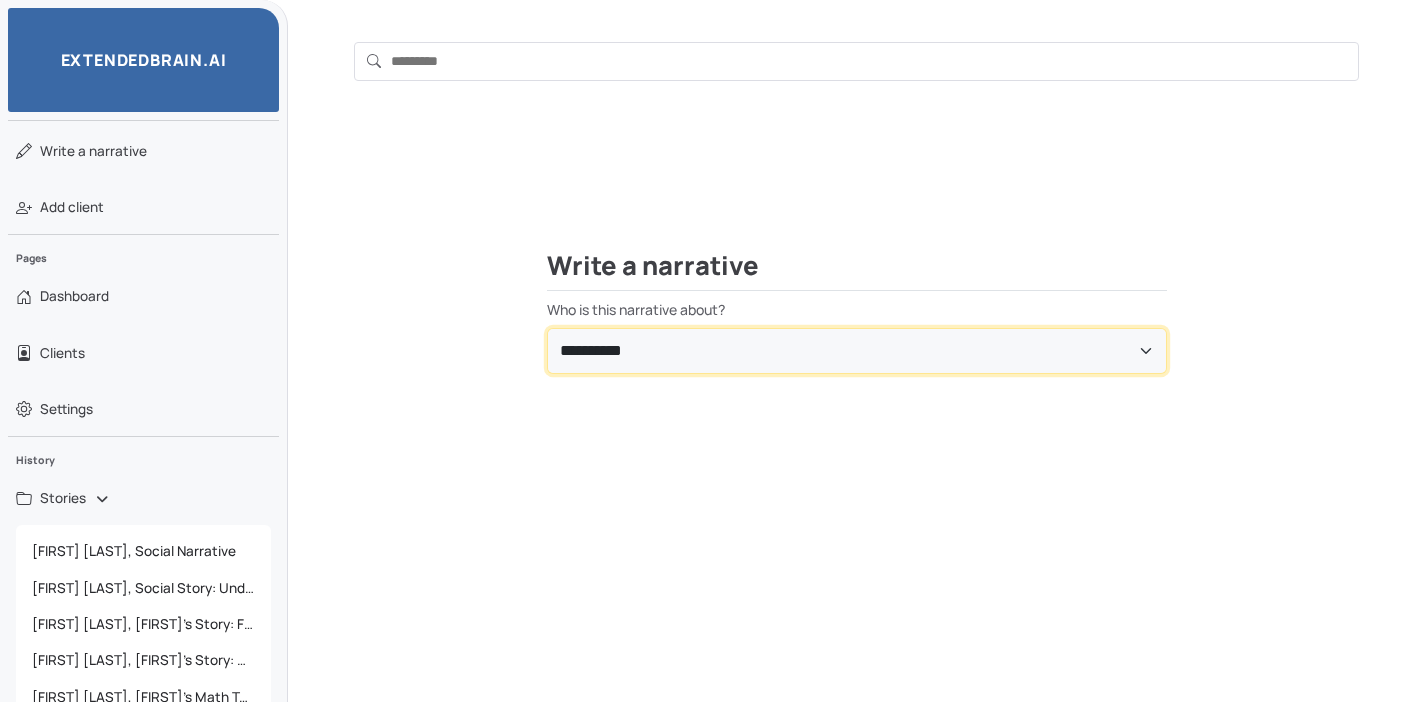 select on "**********" 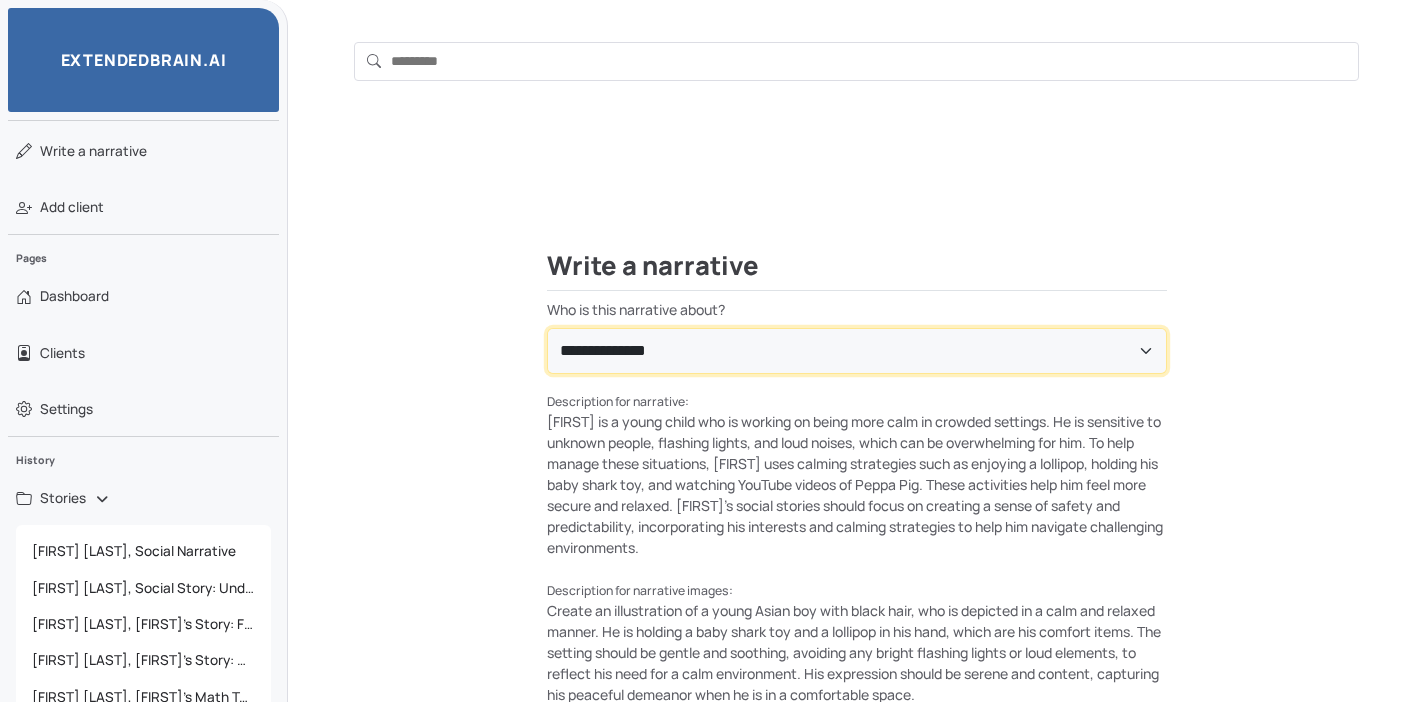scroll, scrollTop: 265, scrollLeft: 0, axis: vertical 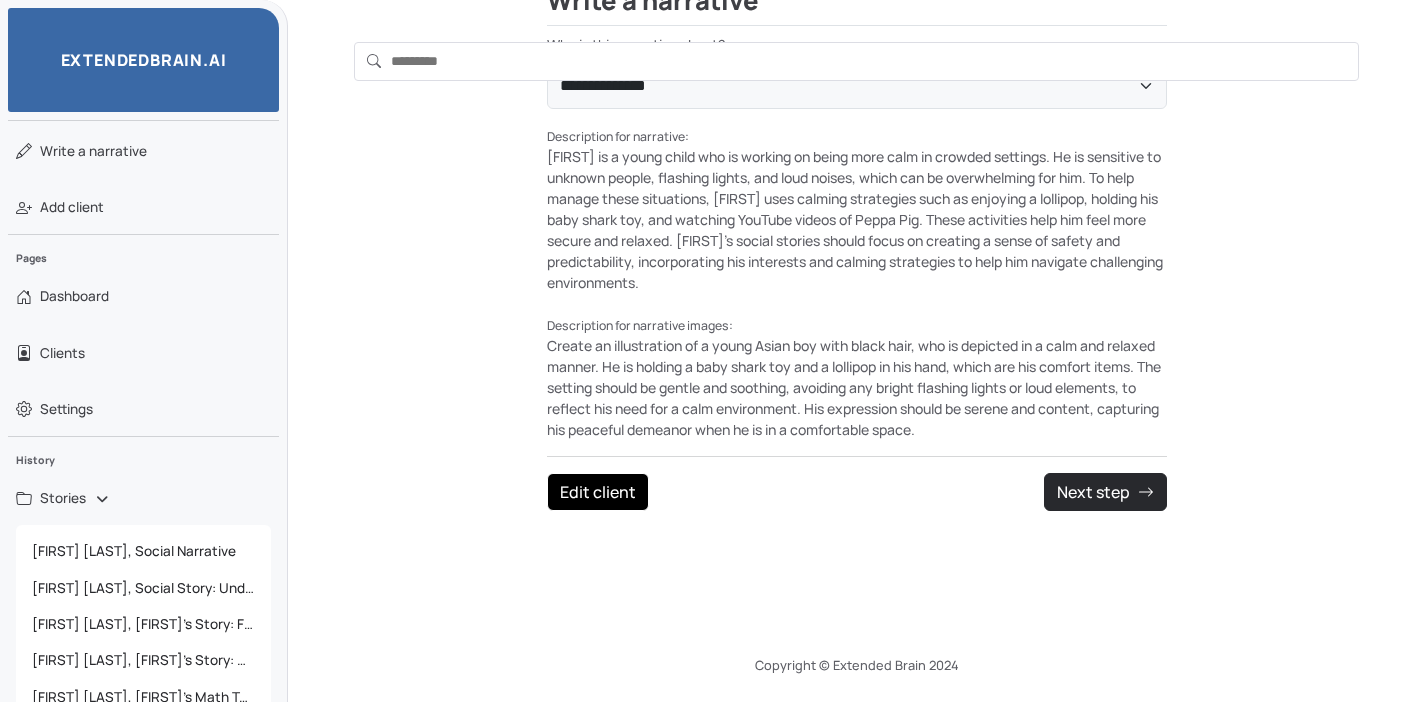 click on "Edit client" at bounding box center (598, 492) 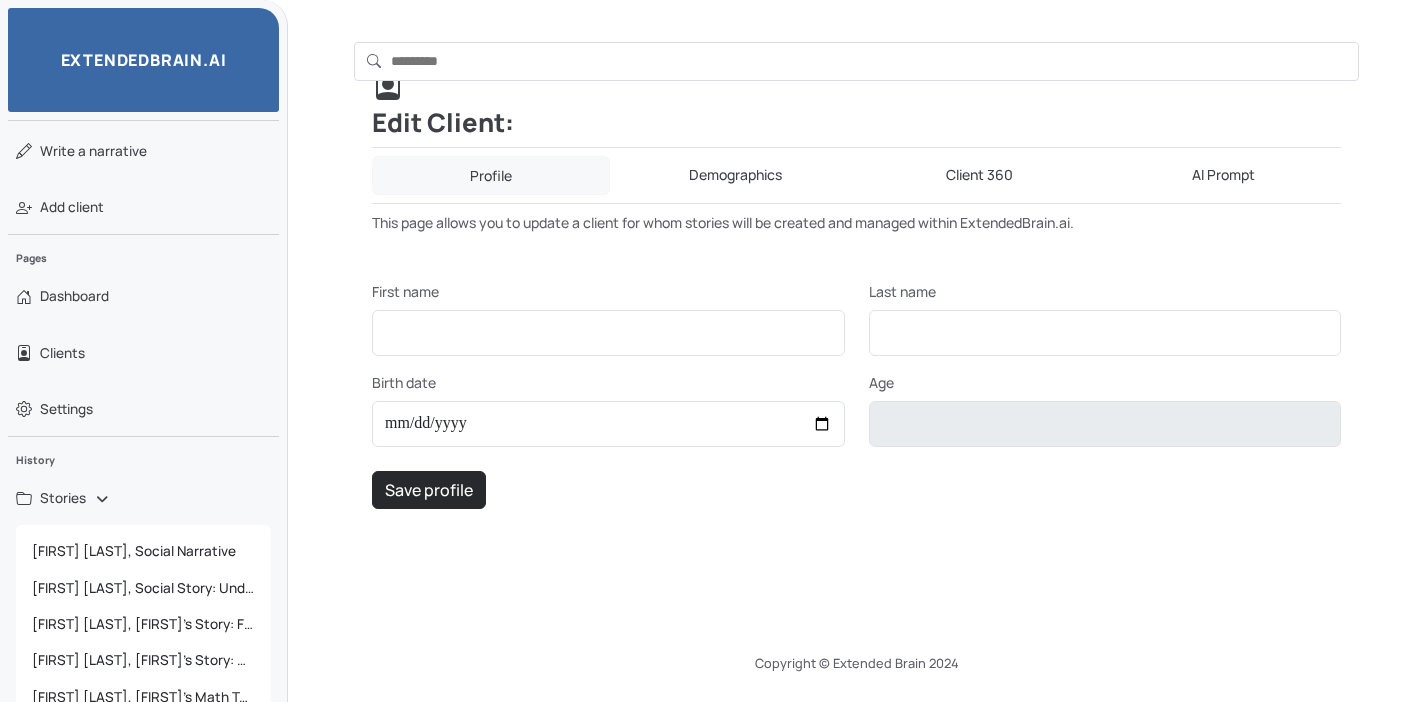 scroll, scrollTop: 161, scrollLeft: 0, axis: vertical 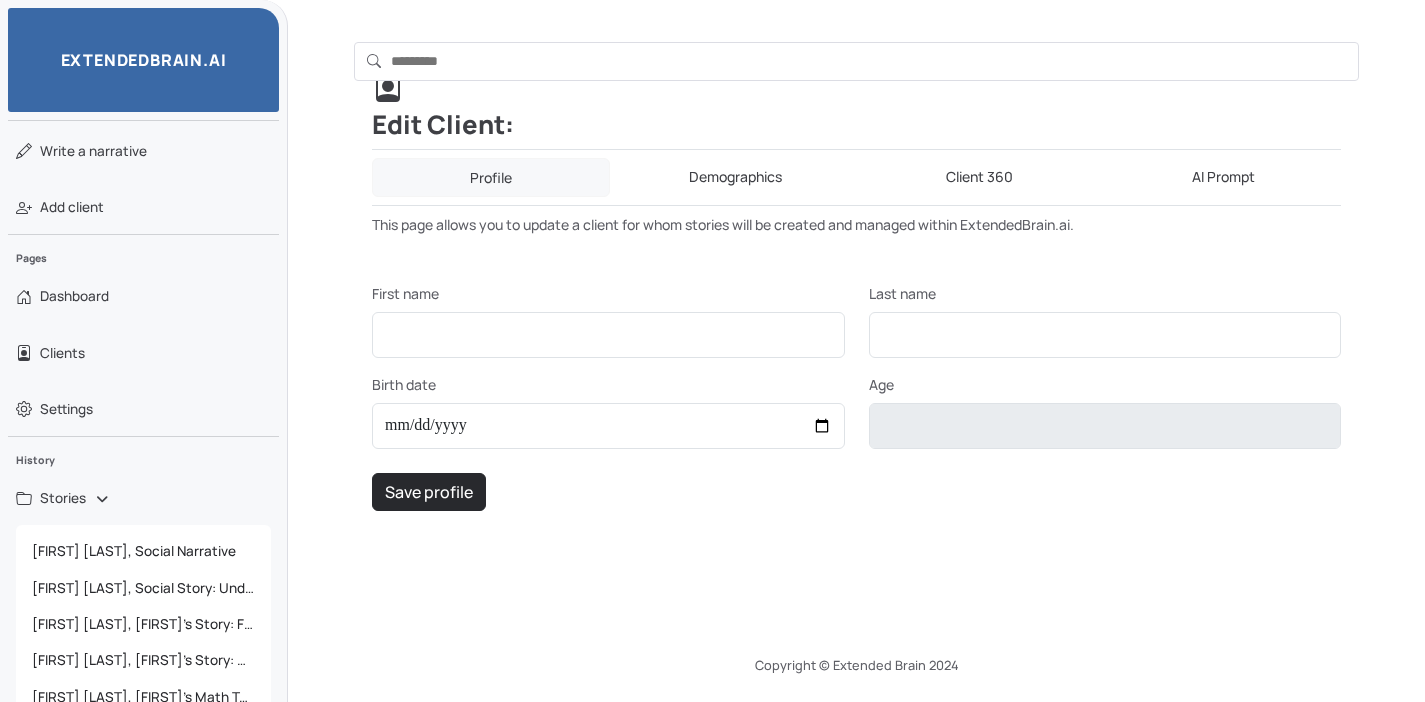 type on "******" 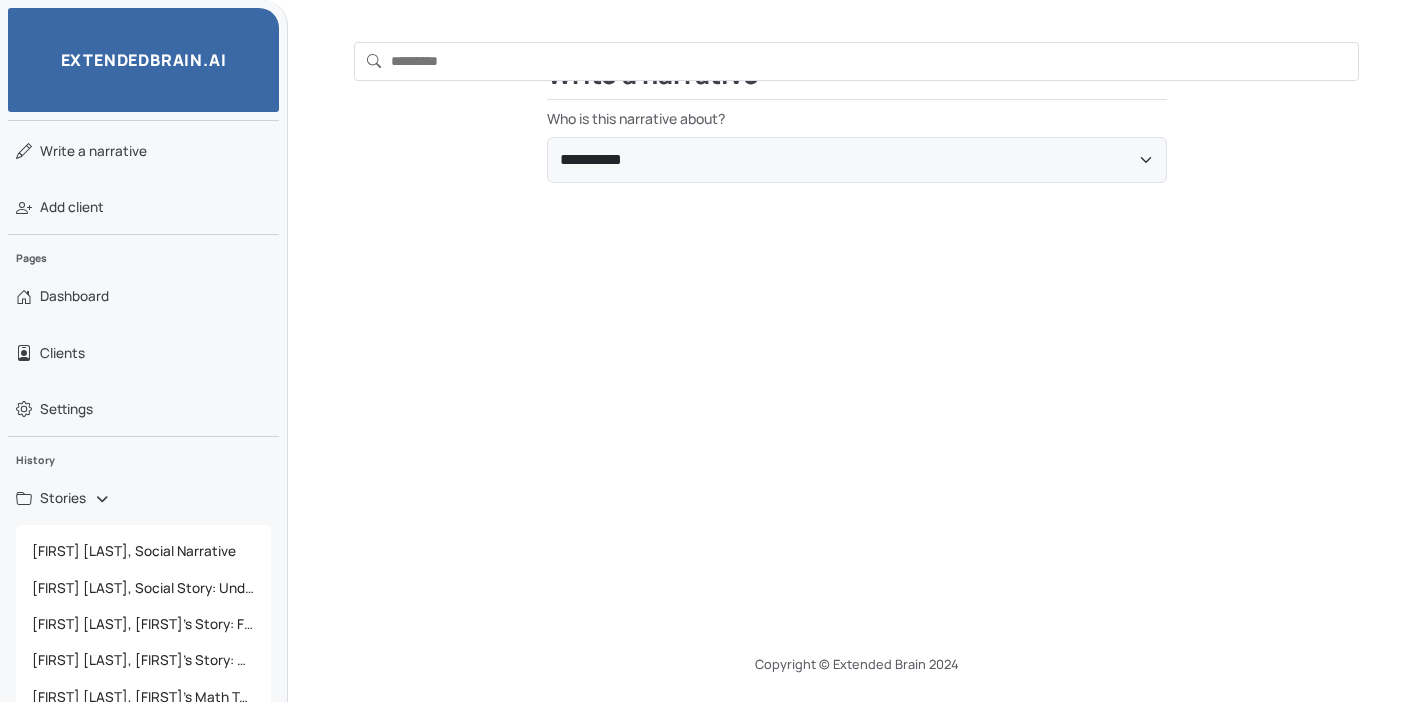 scroll, scrollTop: 0, scrollLeft: 0, axis: both 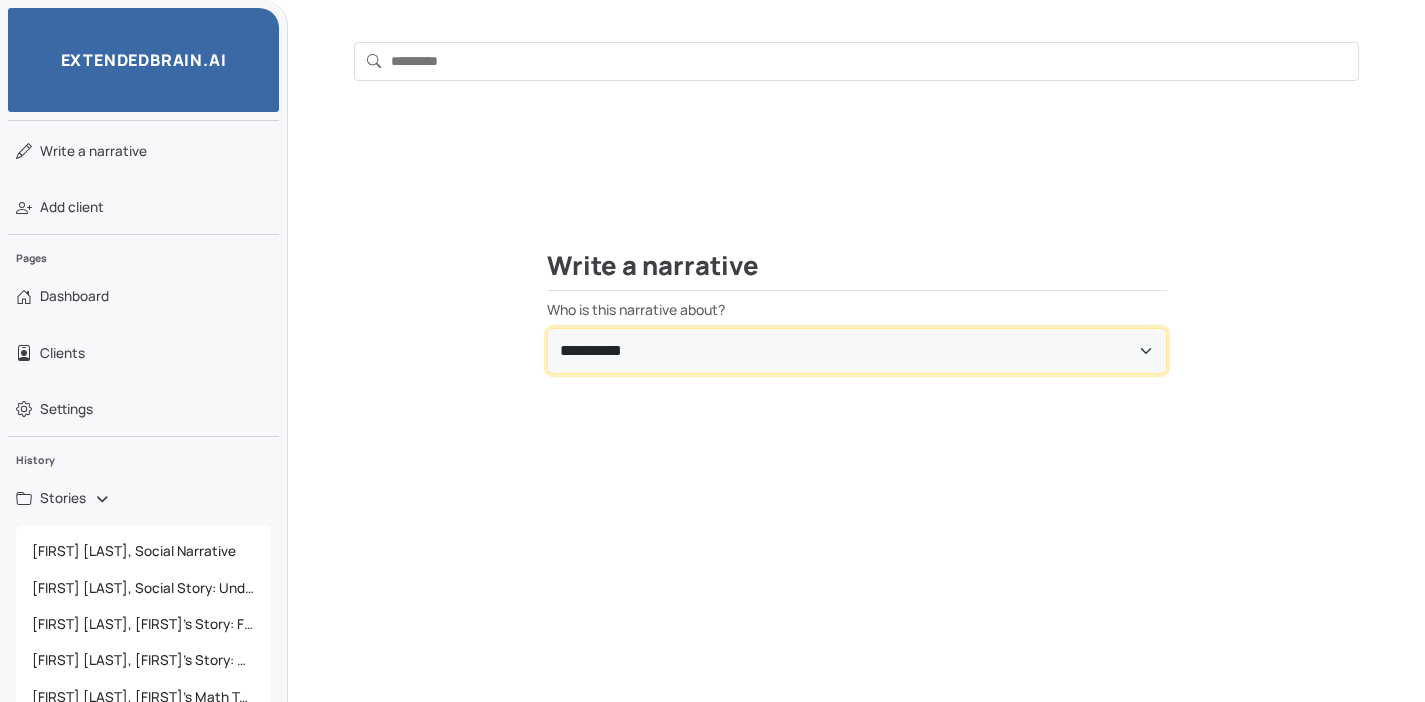 select on "**********" 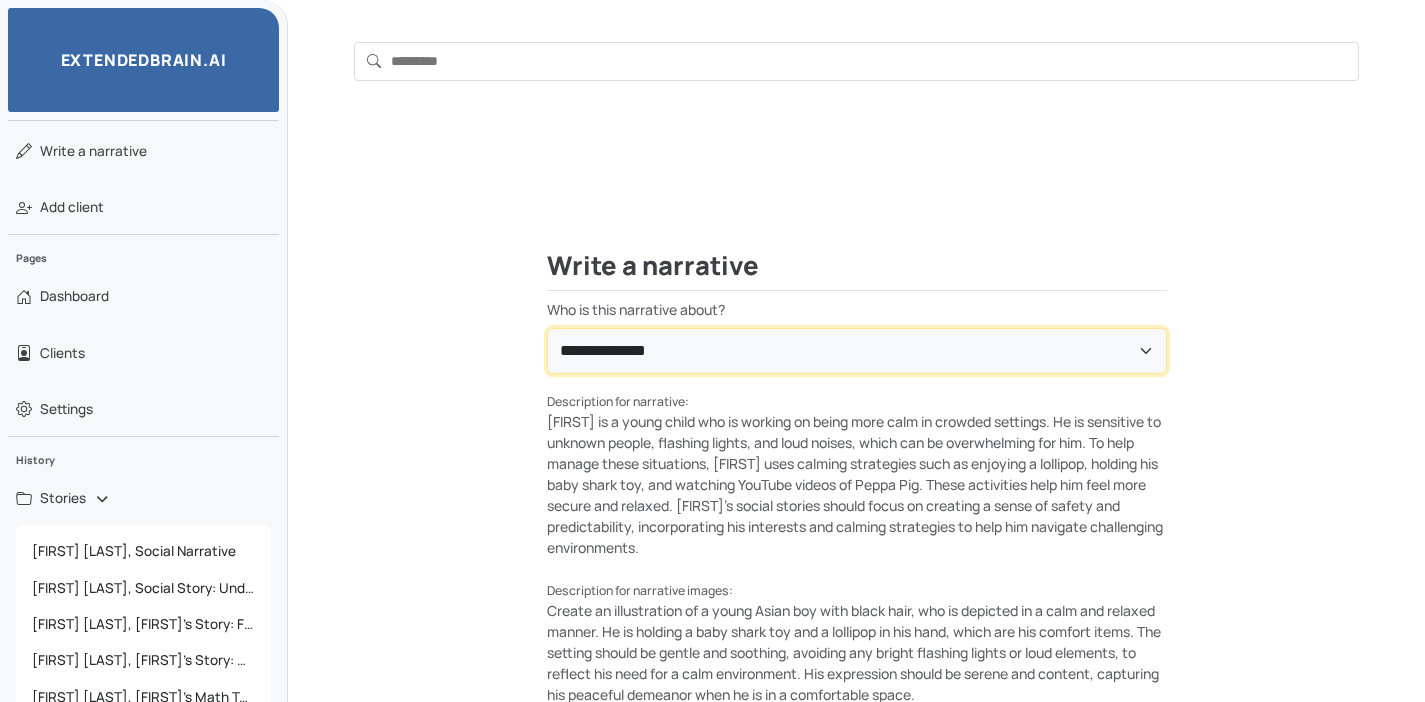 scroll, scrollTop: 265, scrollLeft: 0, axis: vertical 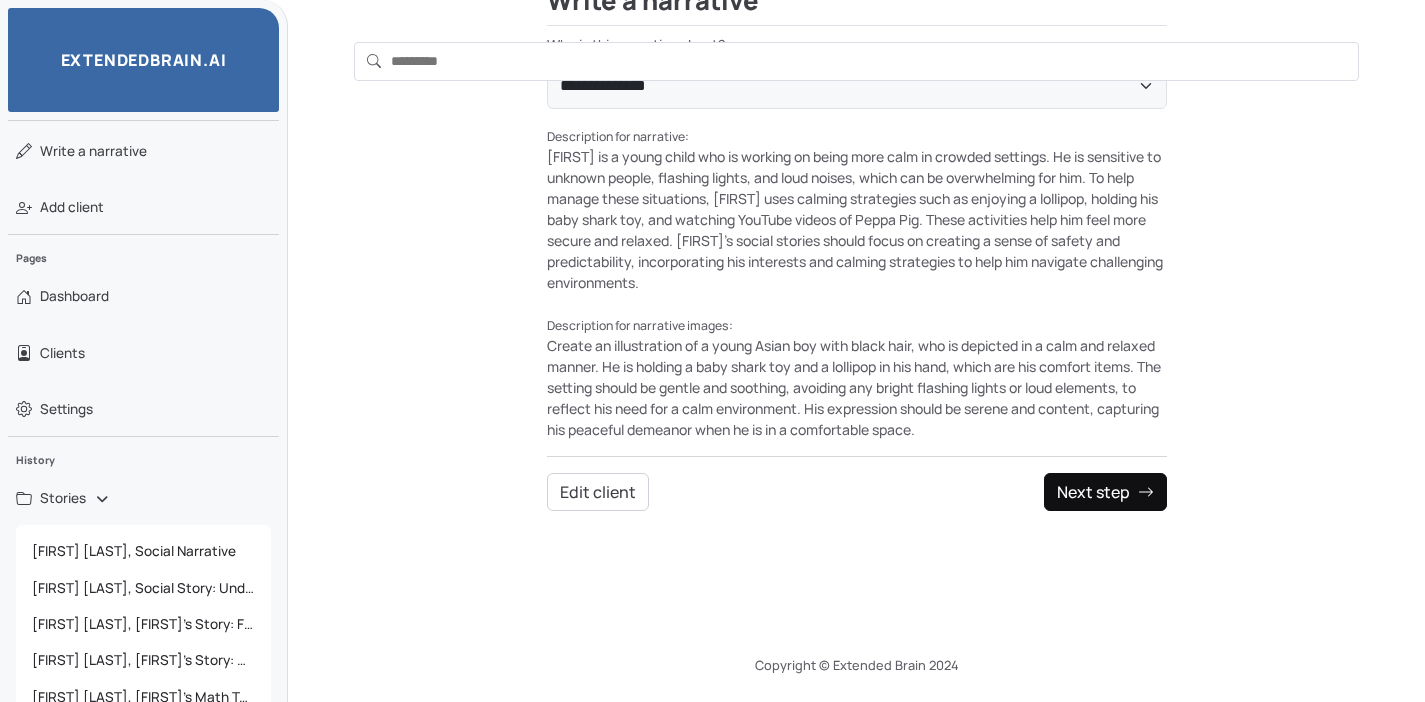 click on "Next step" at bounding box center (1105, 492) 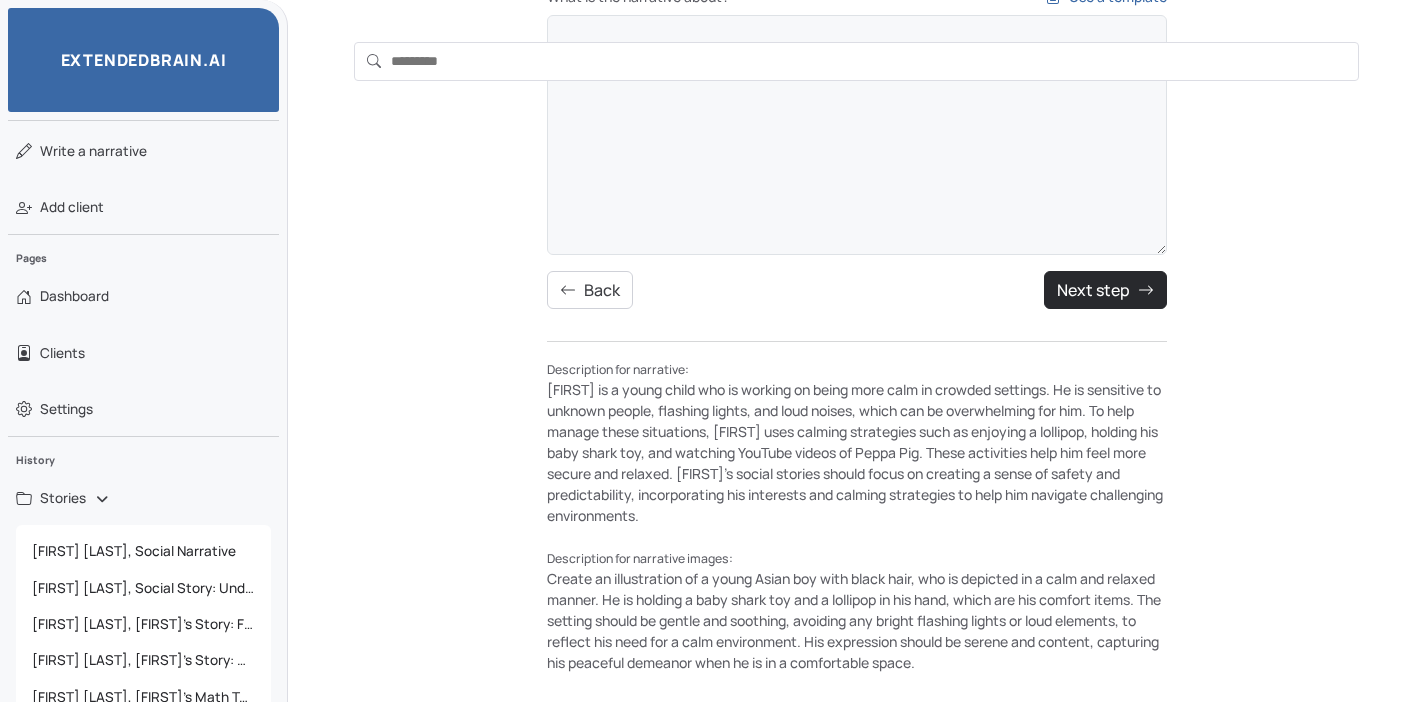 scroll, scrollTop: 0, scrollLeft: 0, axis: both 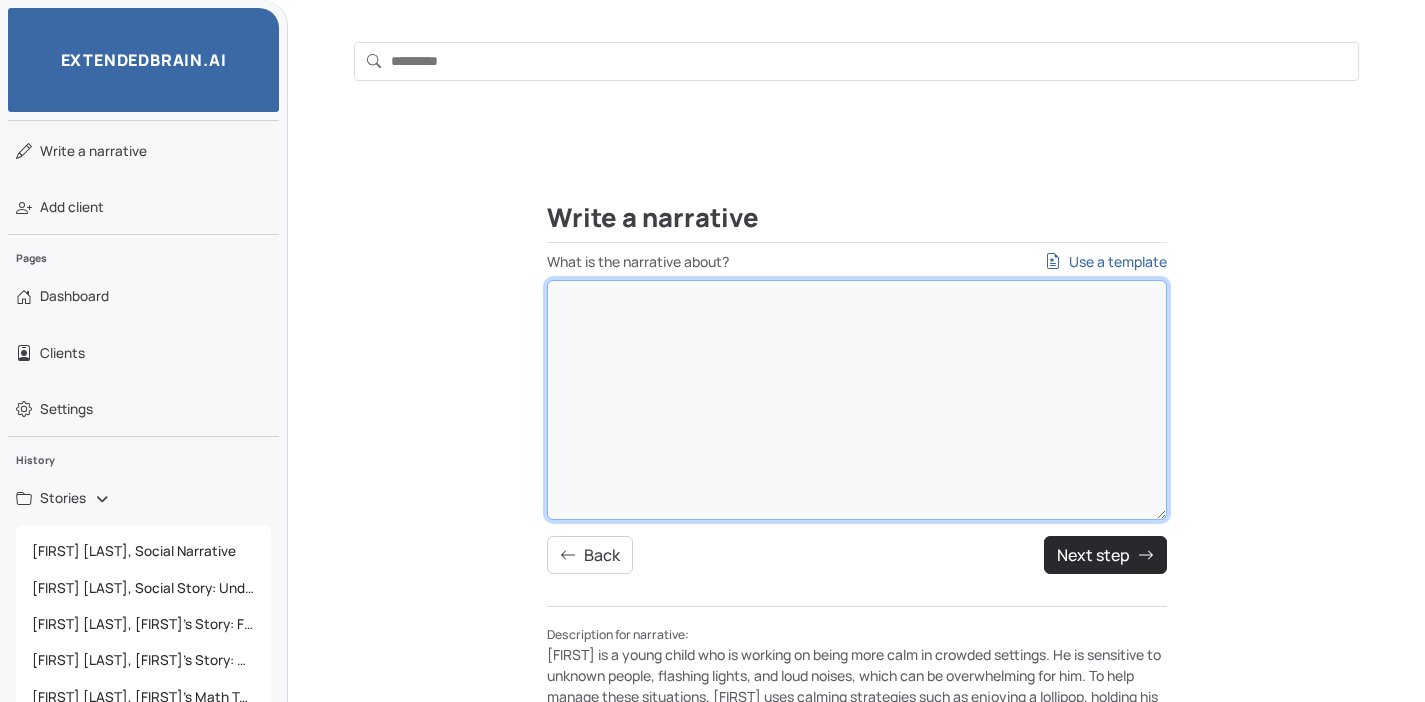 click on "What is the narrative about?   Use a template" at bounding box center (857, 400) 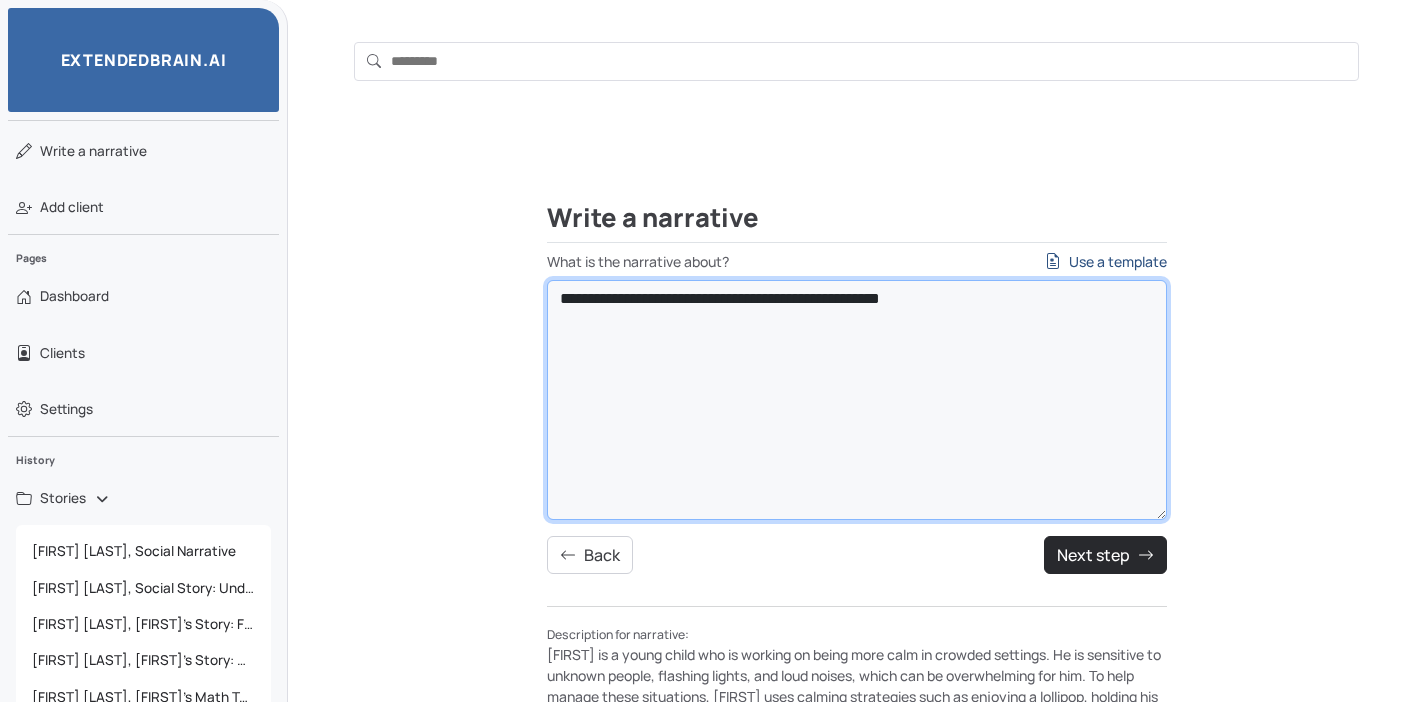 type on "**********" 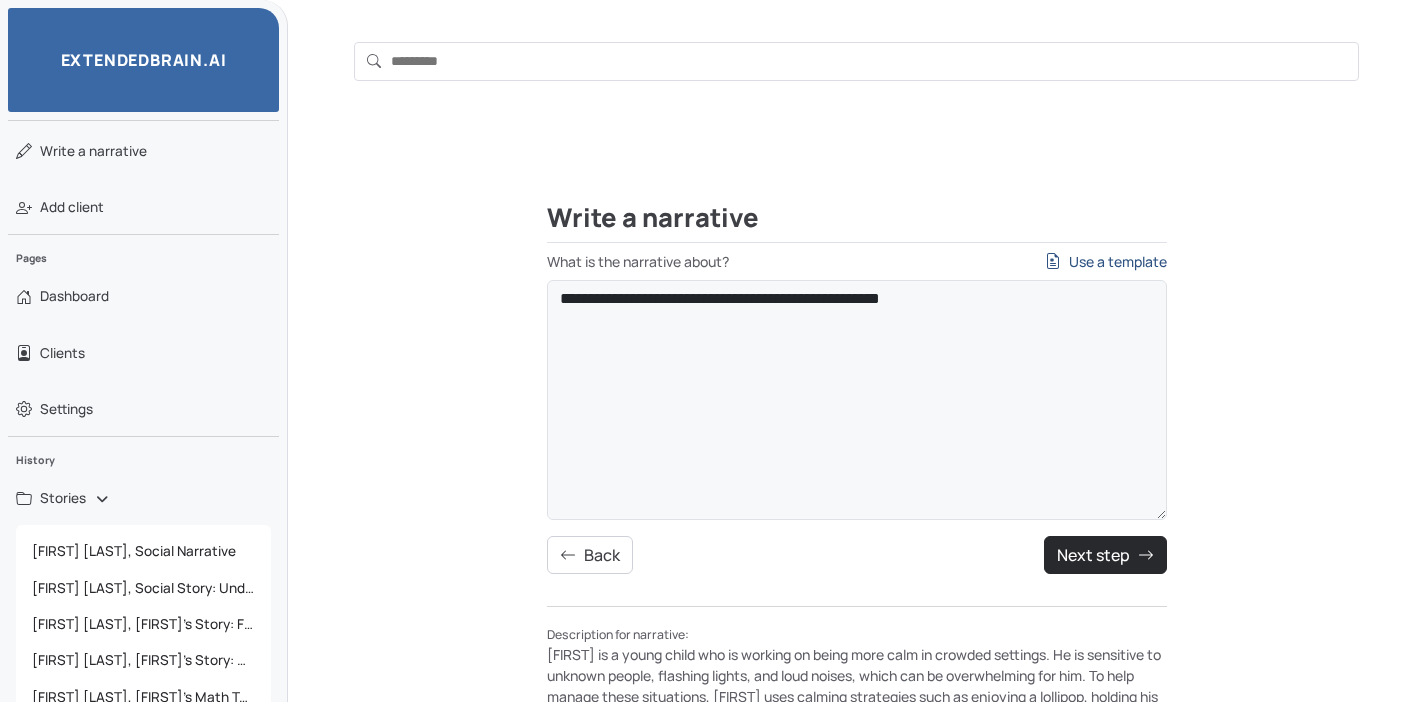 click on "Use a template" at bounding box center [1106, 261] 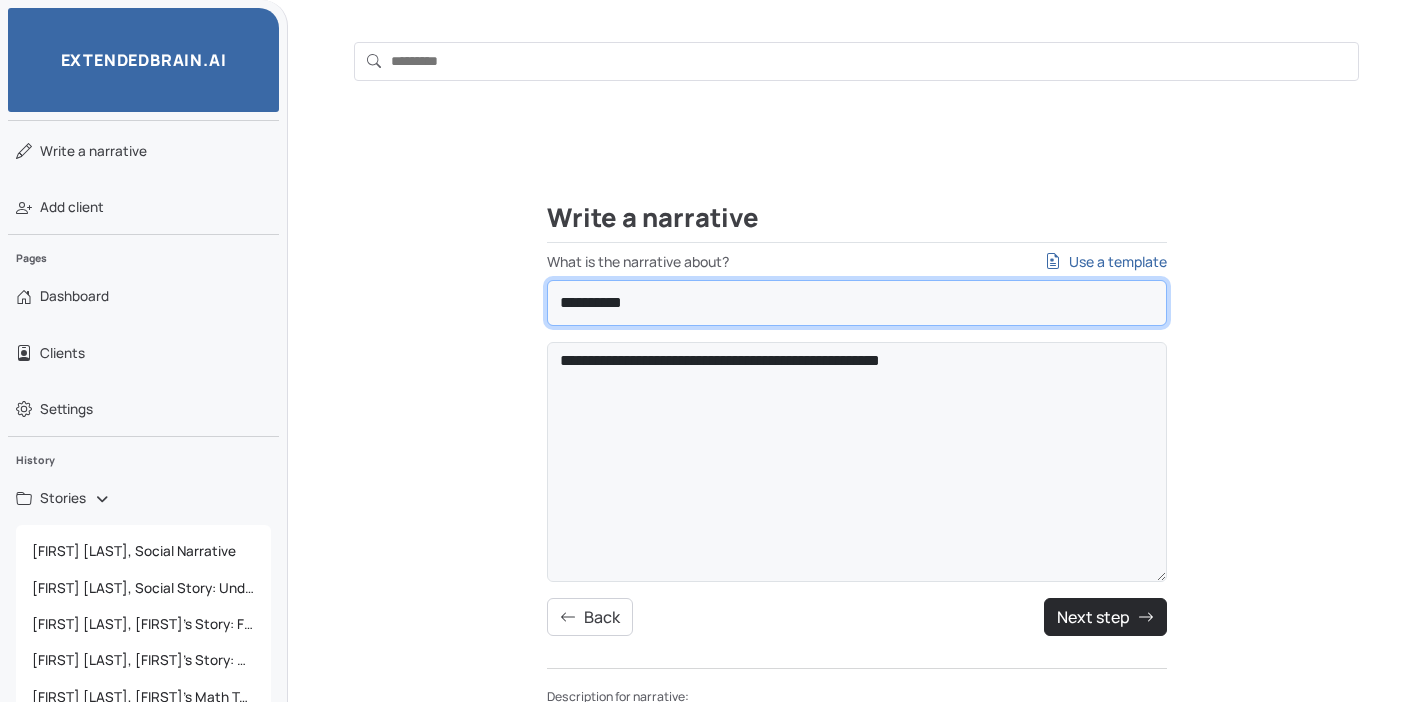 select on "**********" 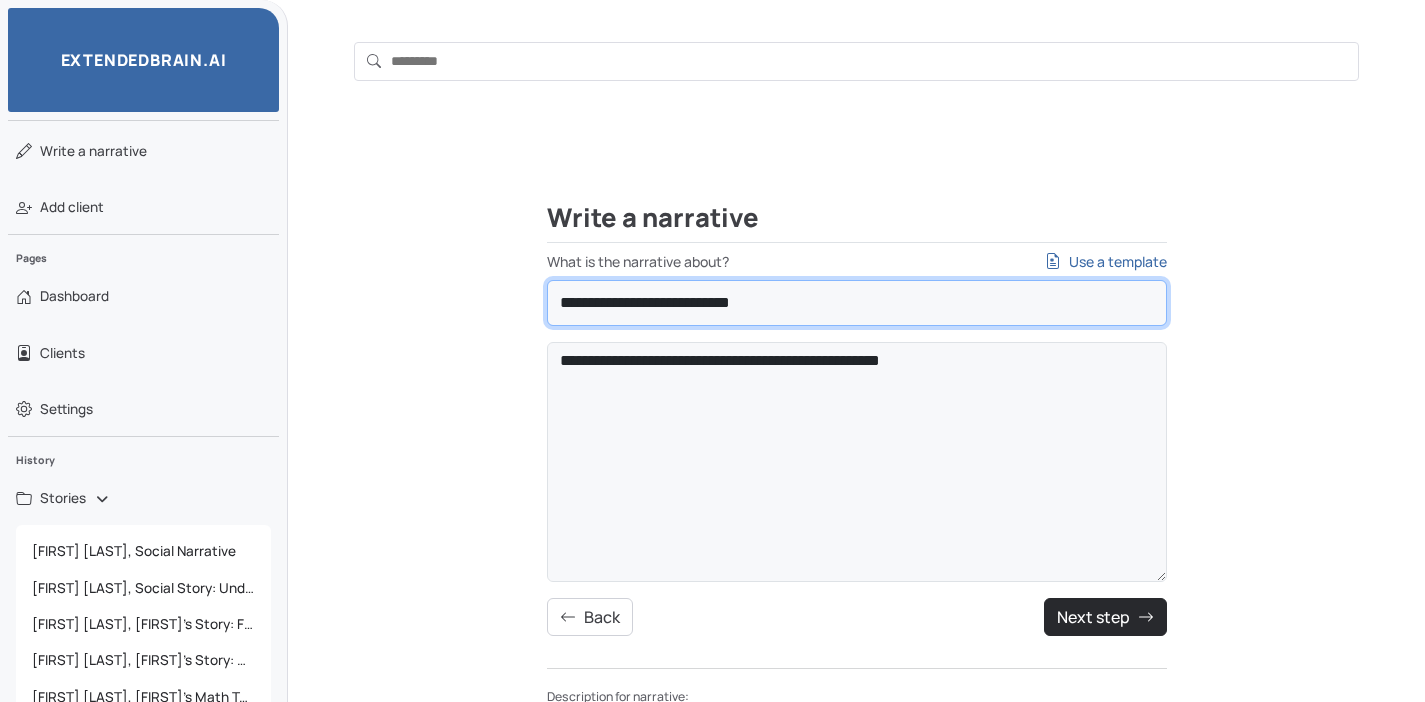type on "**********" 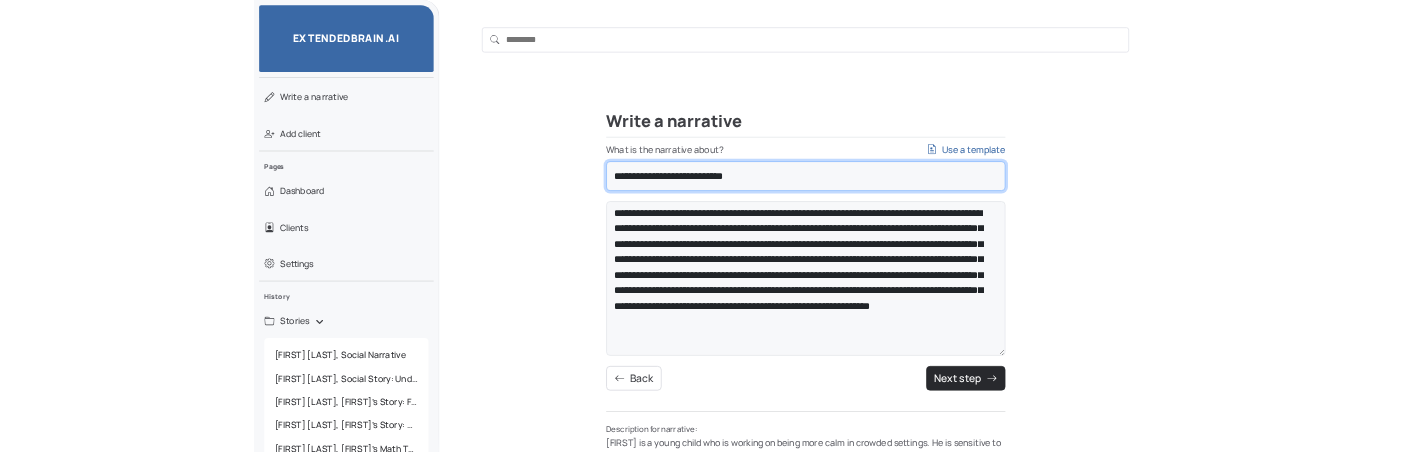 scroll, scrollTop: 34, scrollLeft: 0, axis: vertical 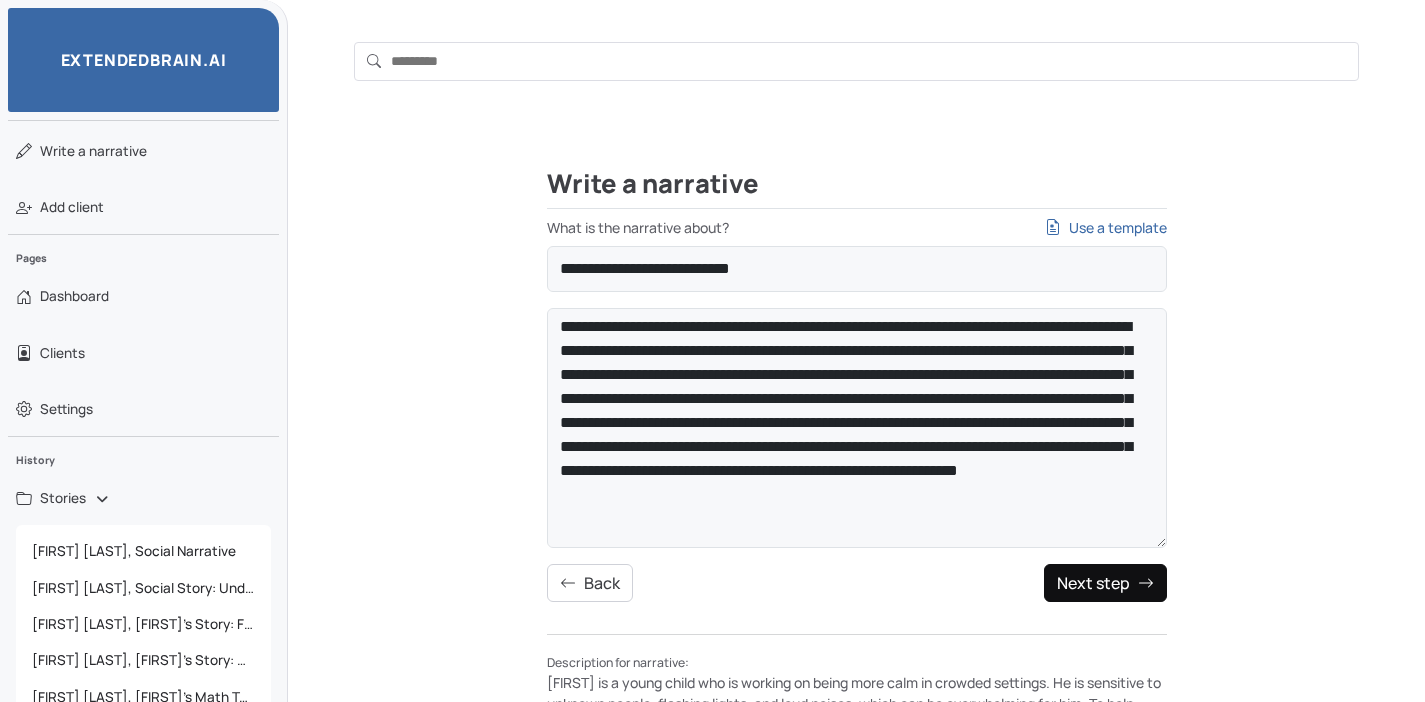 click on "Next step" at bounding box center (1105, 583) 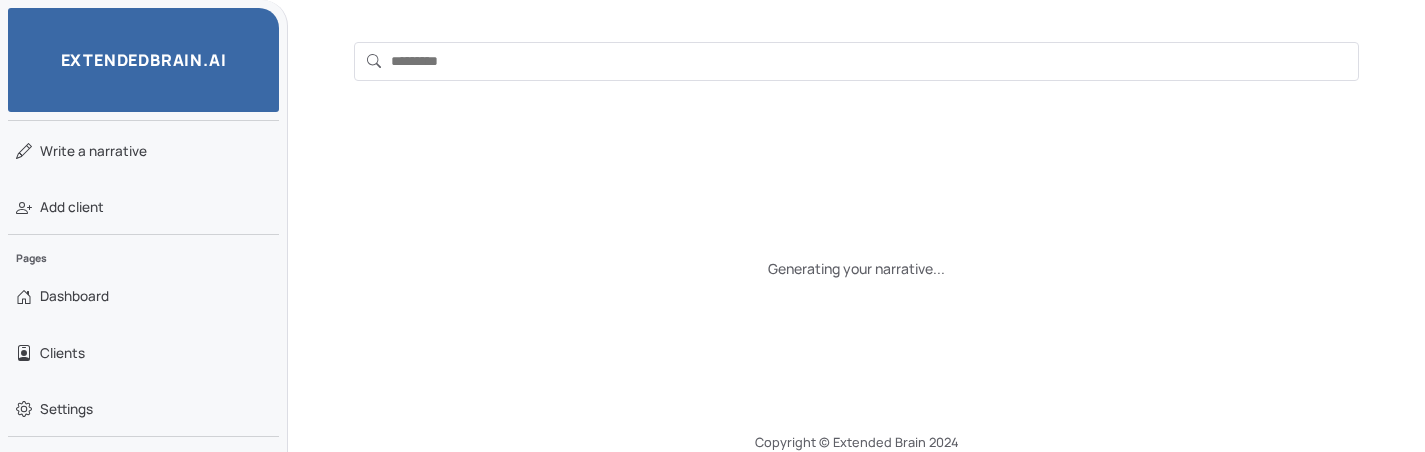 scroll, scrollTop: 62, scrollLeft: 0, axis: vertical 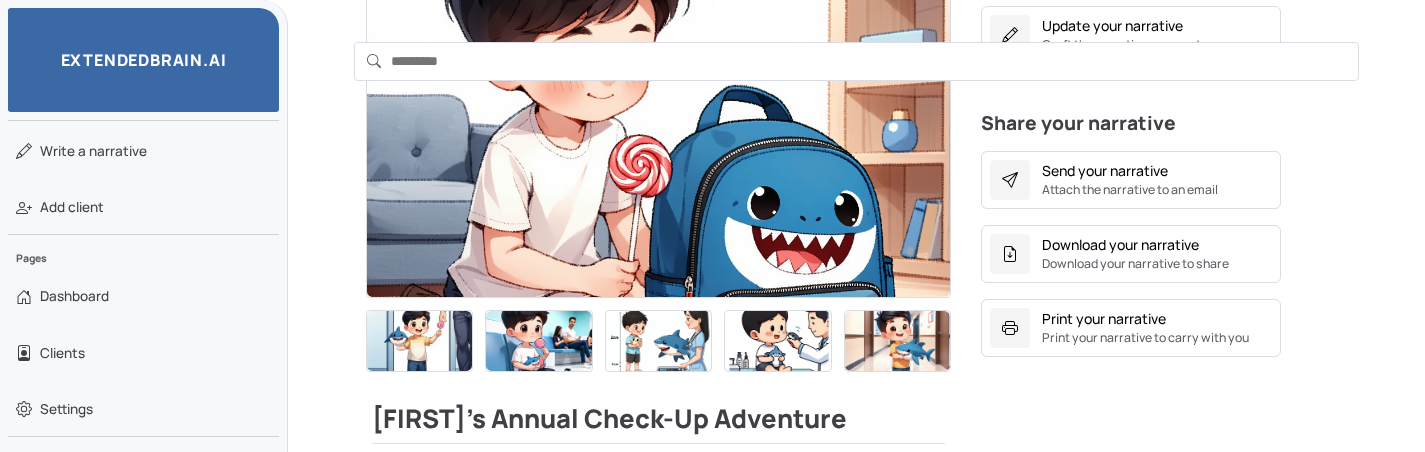 click at bounding box center (419, 341) 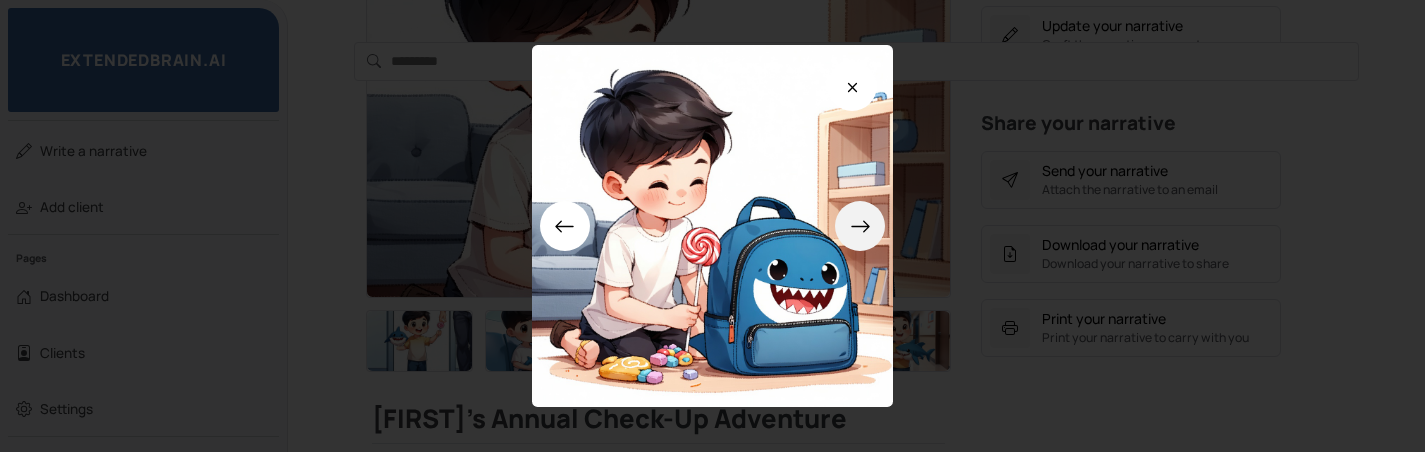 click 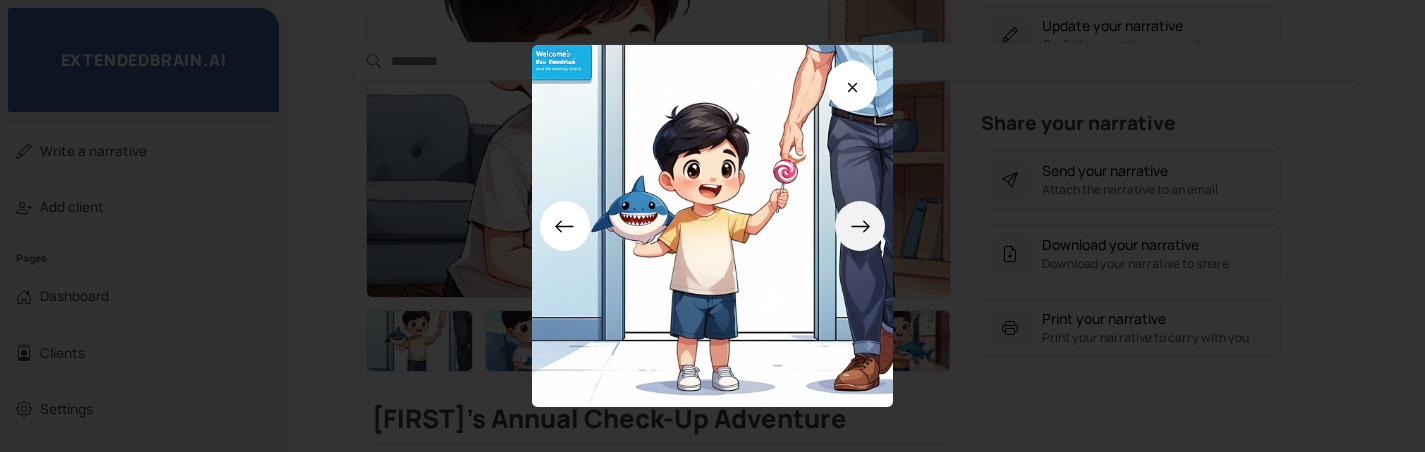 click 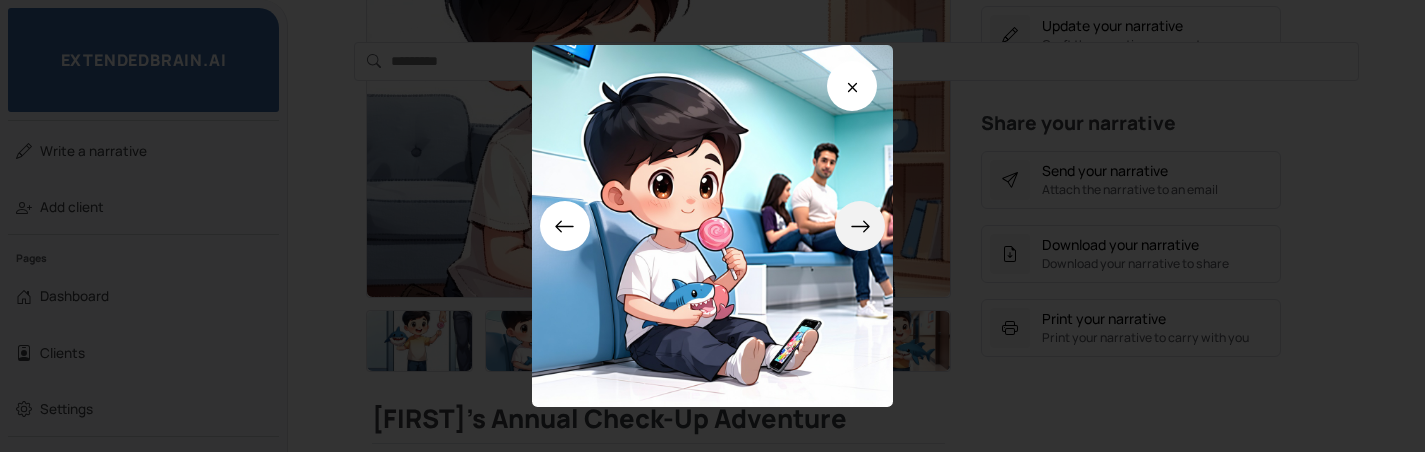 click 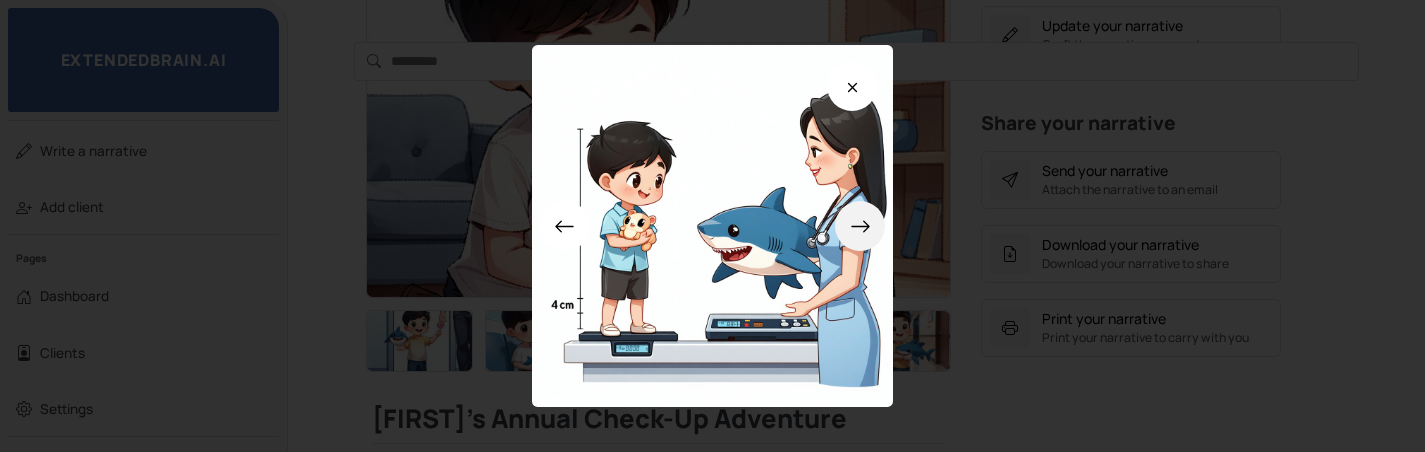 click 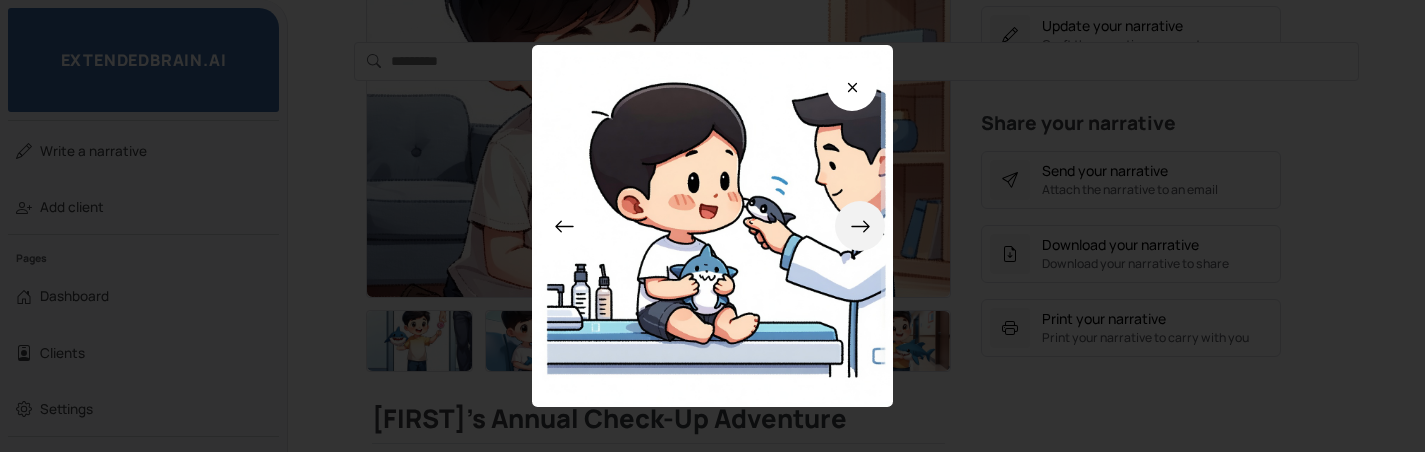 click 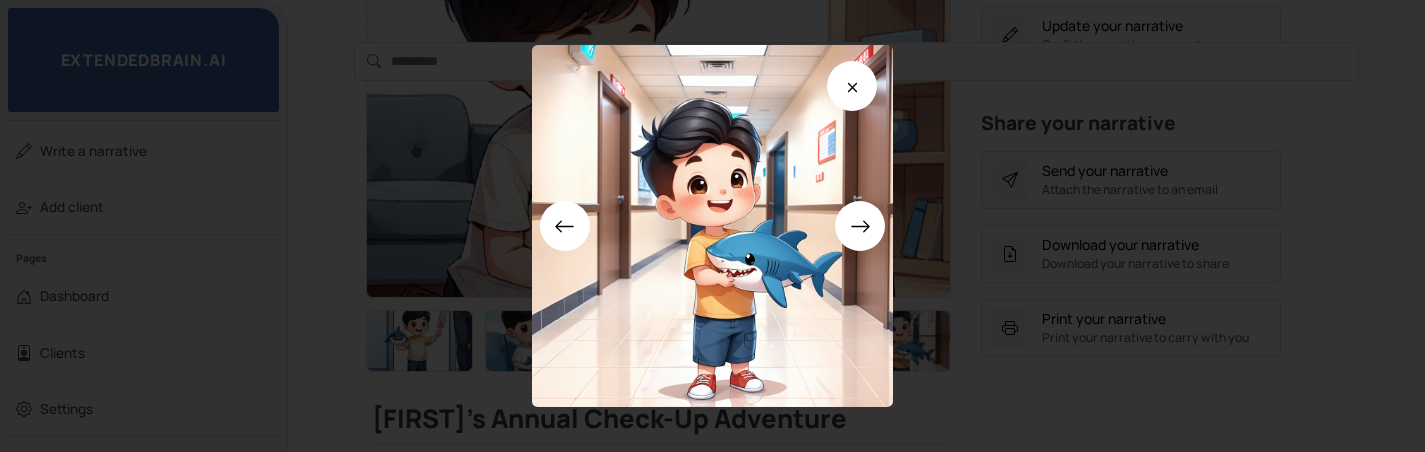 click at bounding box center [852, 86] 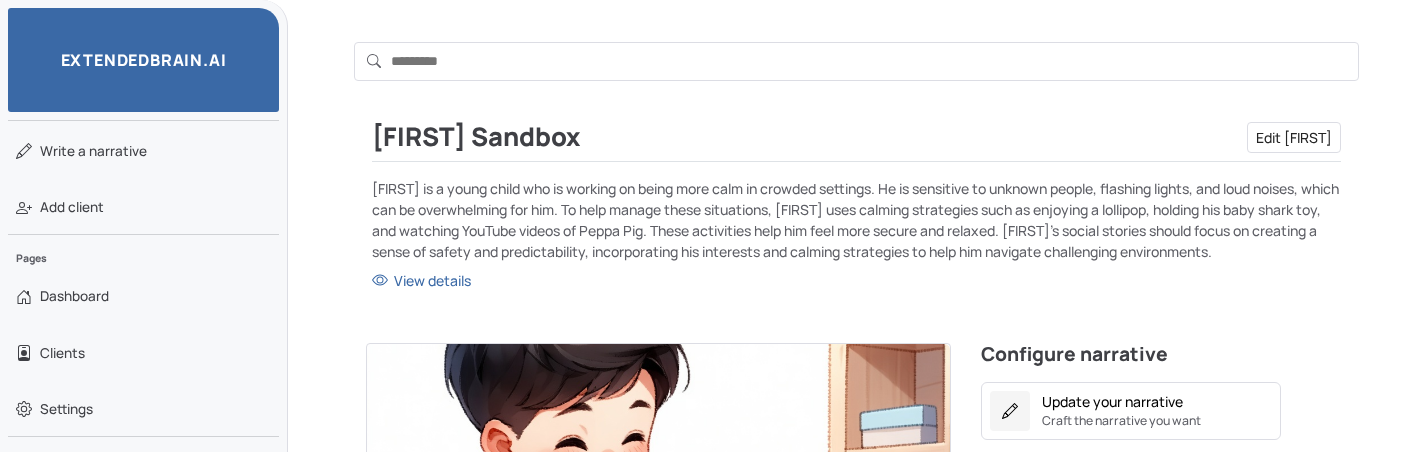 scroll, scrollTop: 510, scrollLeft: 0, axis: vertical 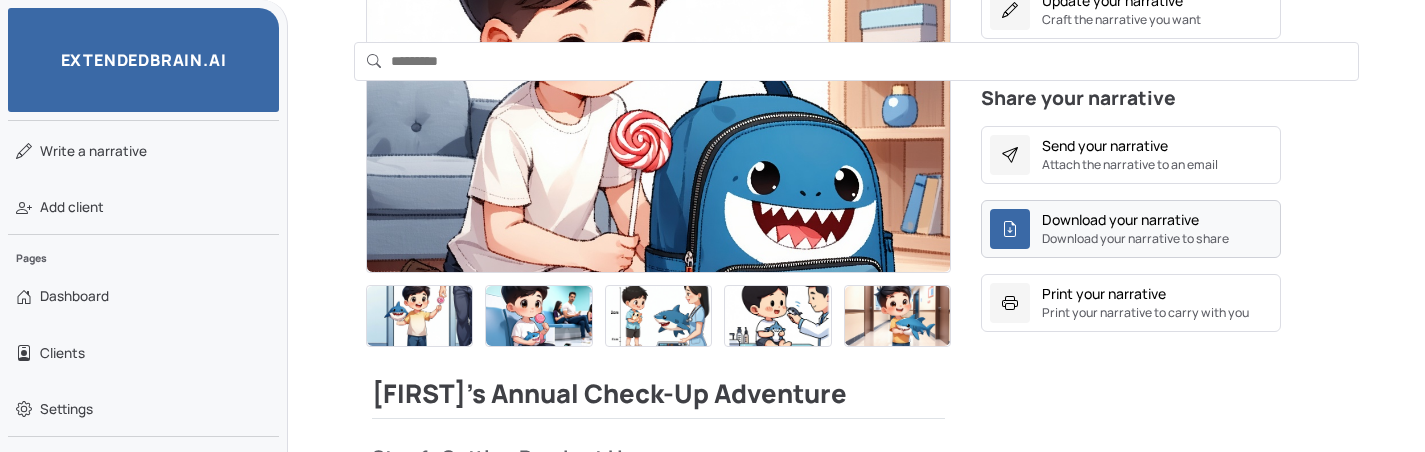 click on "Download your narrative" at bounding box center (1120, 219) 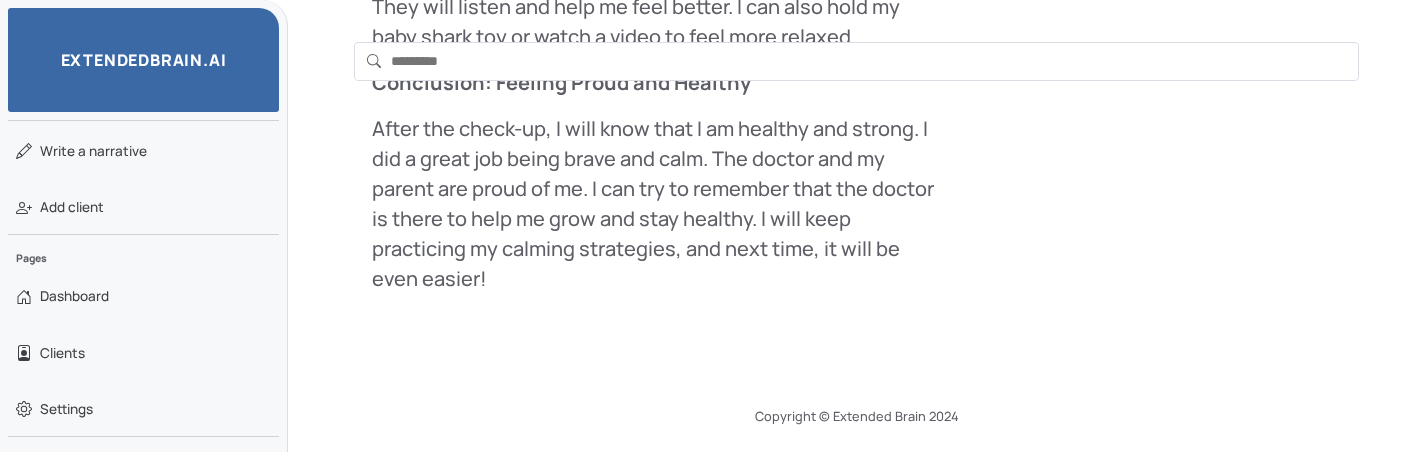 scroll, scrollTop: 0, scrollLeft: 0, axis: both 